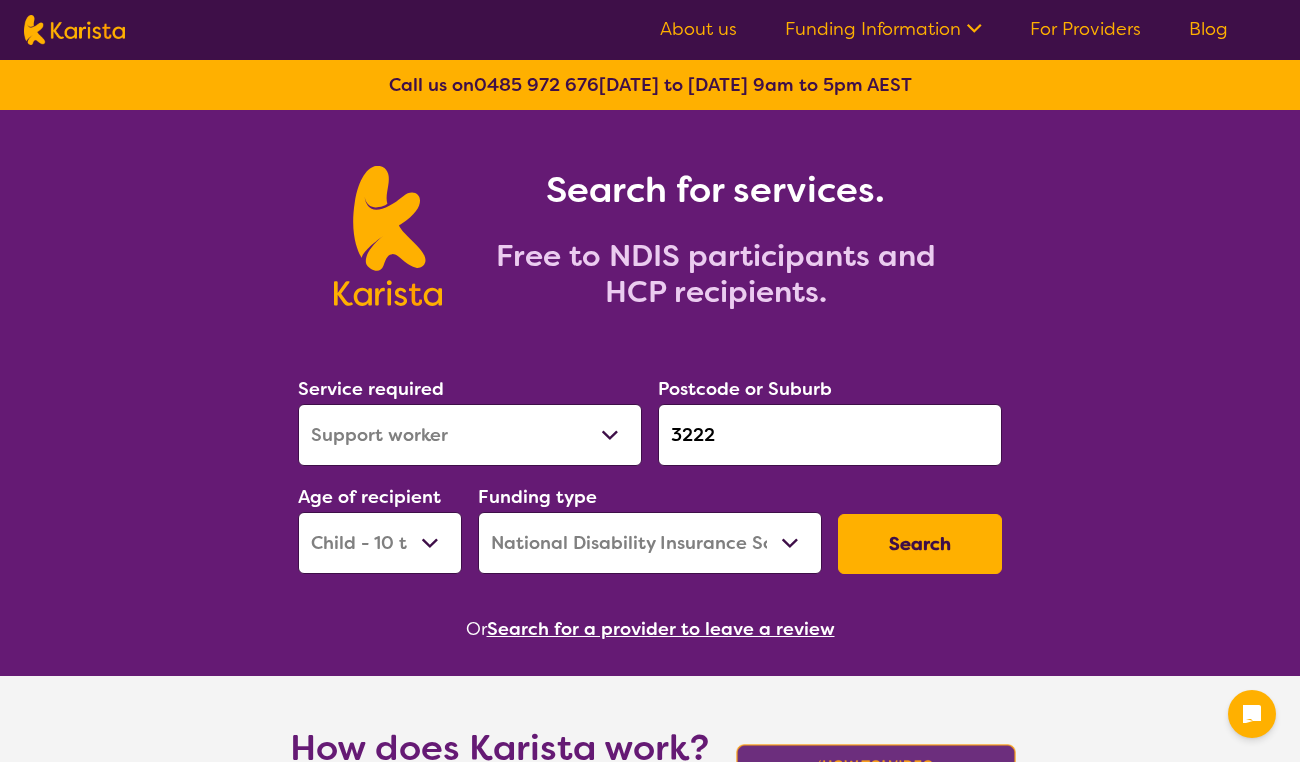 select on "Support worker" 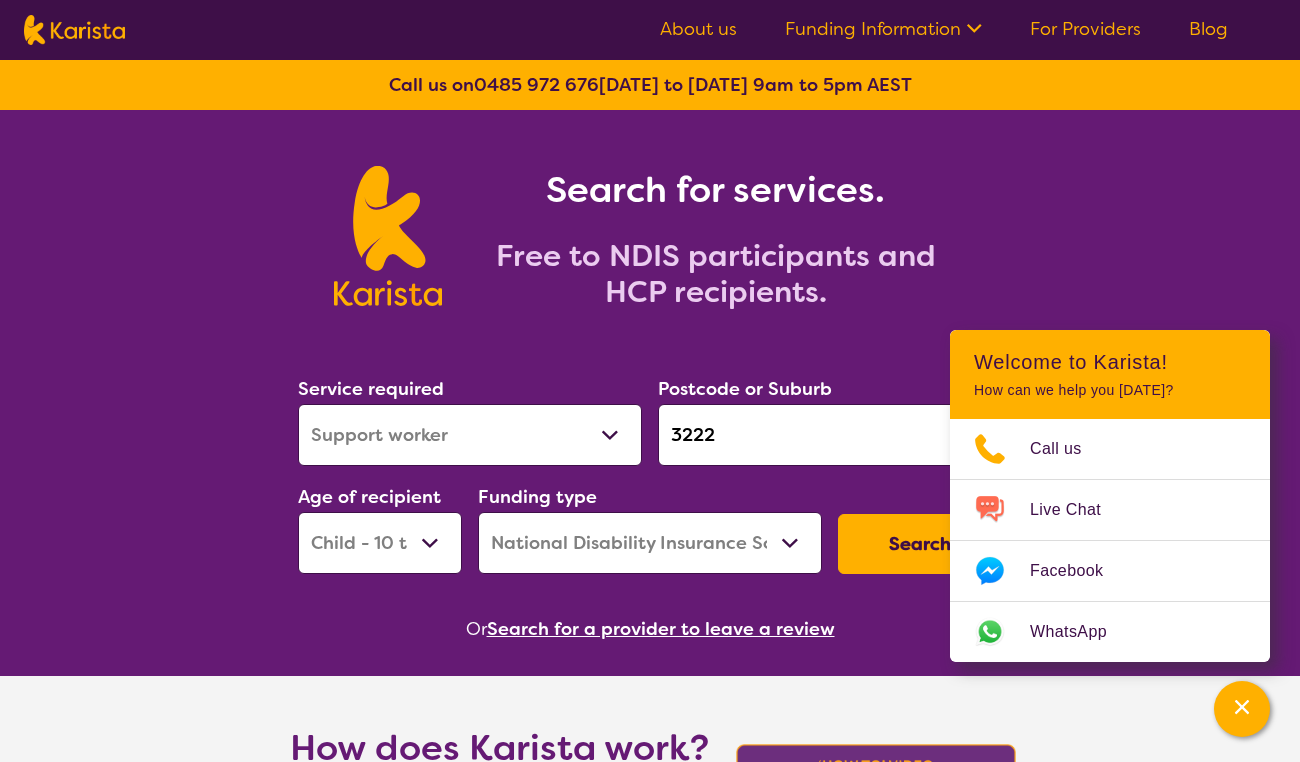 scroll, scrollTop: 134, scrollLeft: 0, axis: vertical 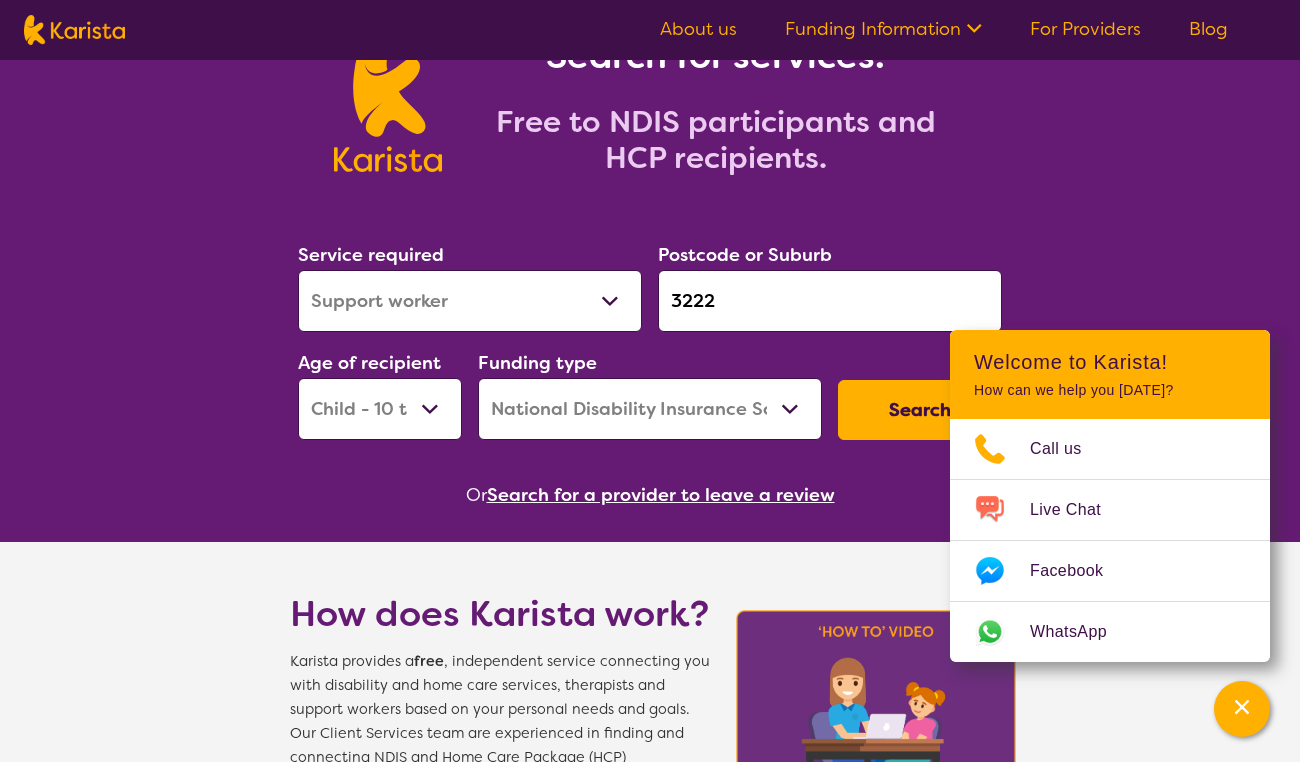 drag, startPoint x: 726, startPoint y: 299, endPoint x: 666, endPoint y: 287, distance: 61.188232 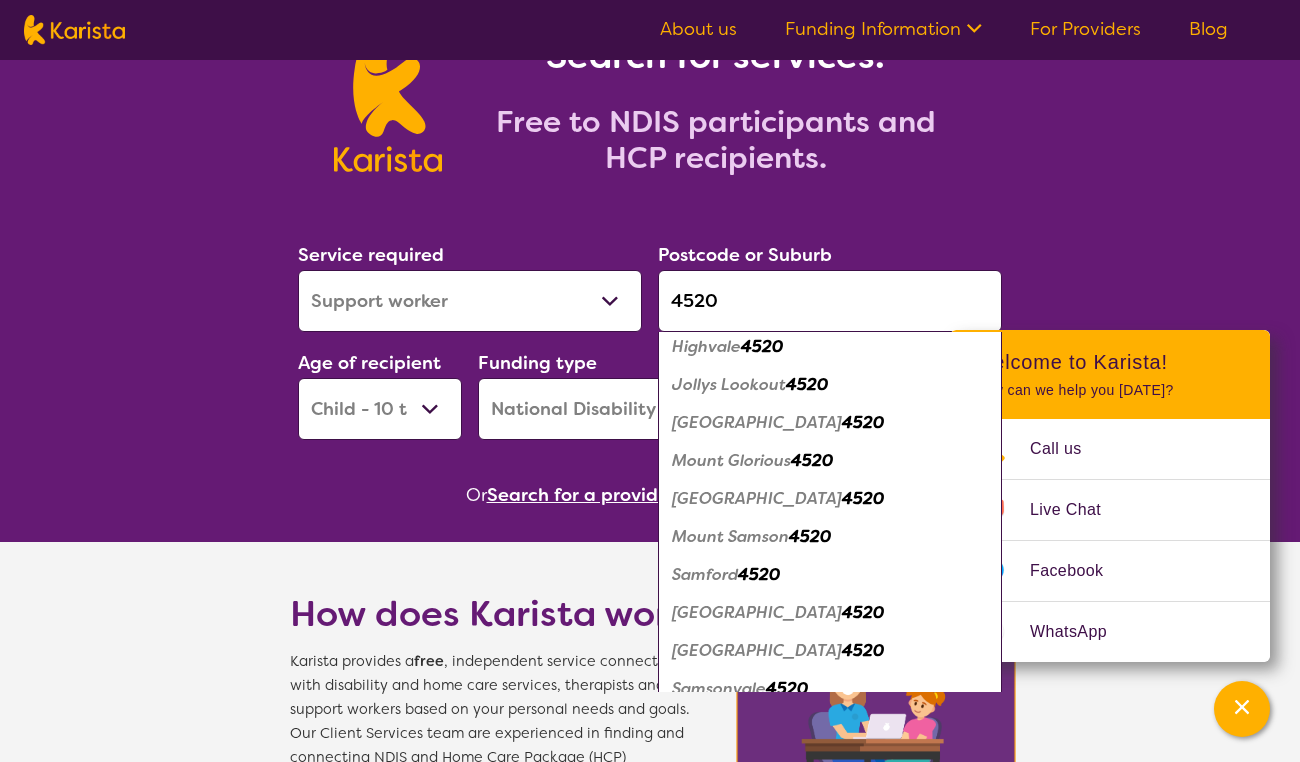 scroll, scrollTop: 242, scrollLeft: 0, axis: vertical 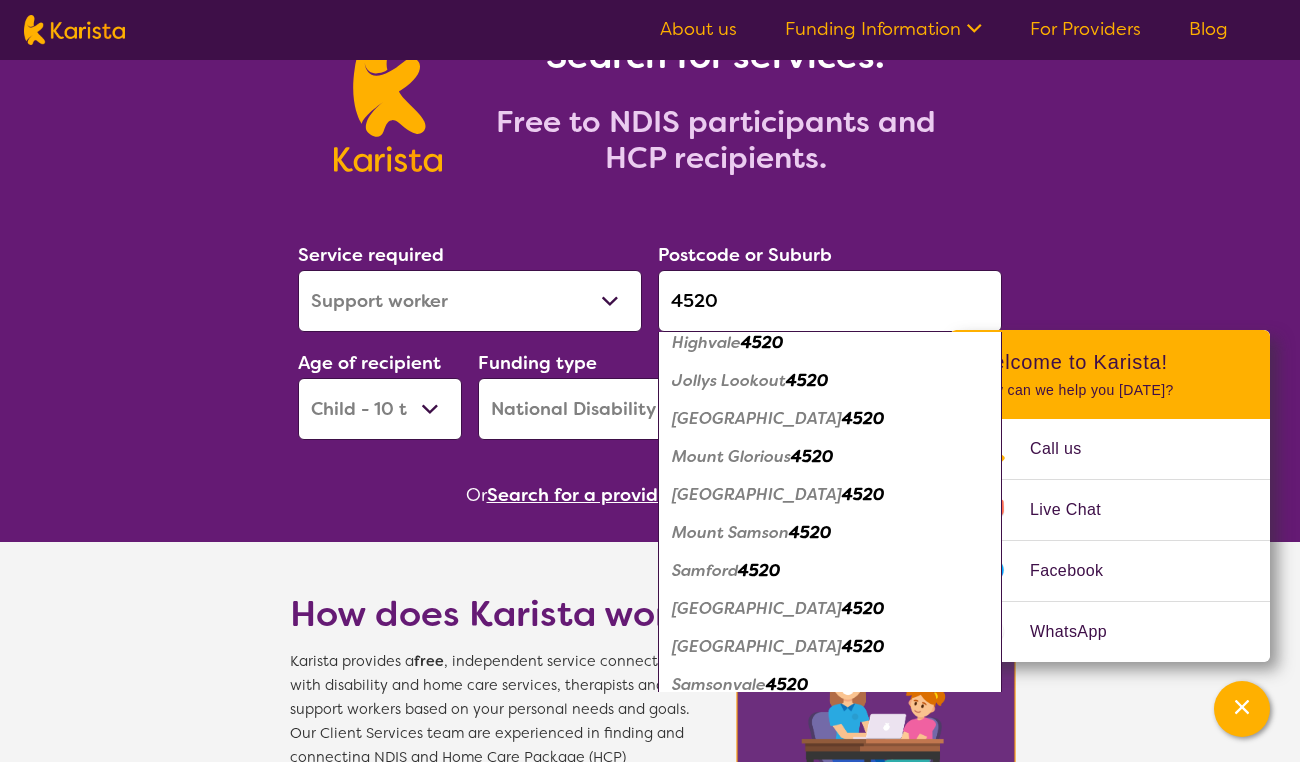 type on "4520" 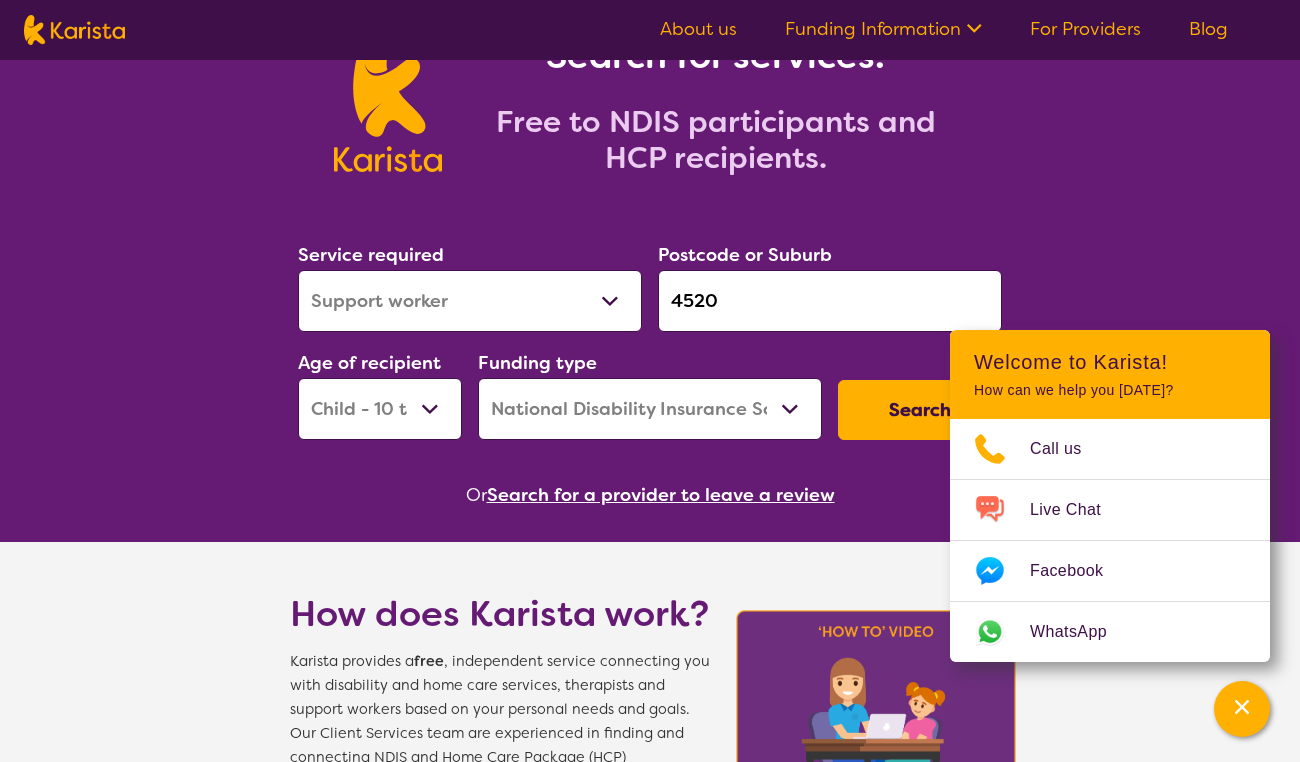 scroll, scrollTop: 0, scrollLeft: 0, axis: both 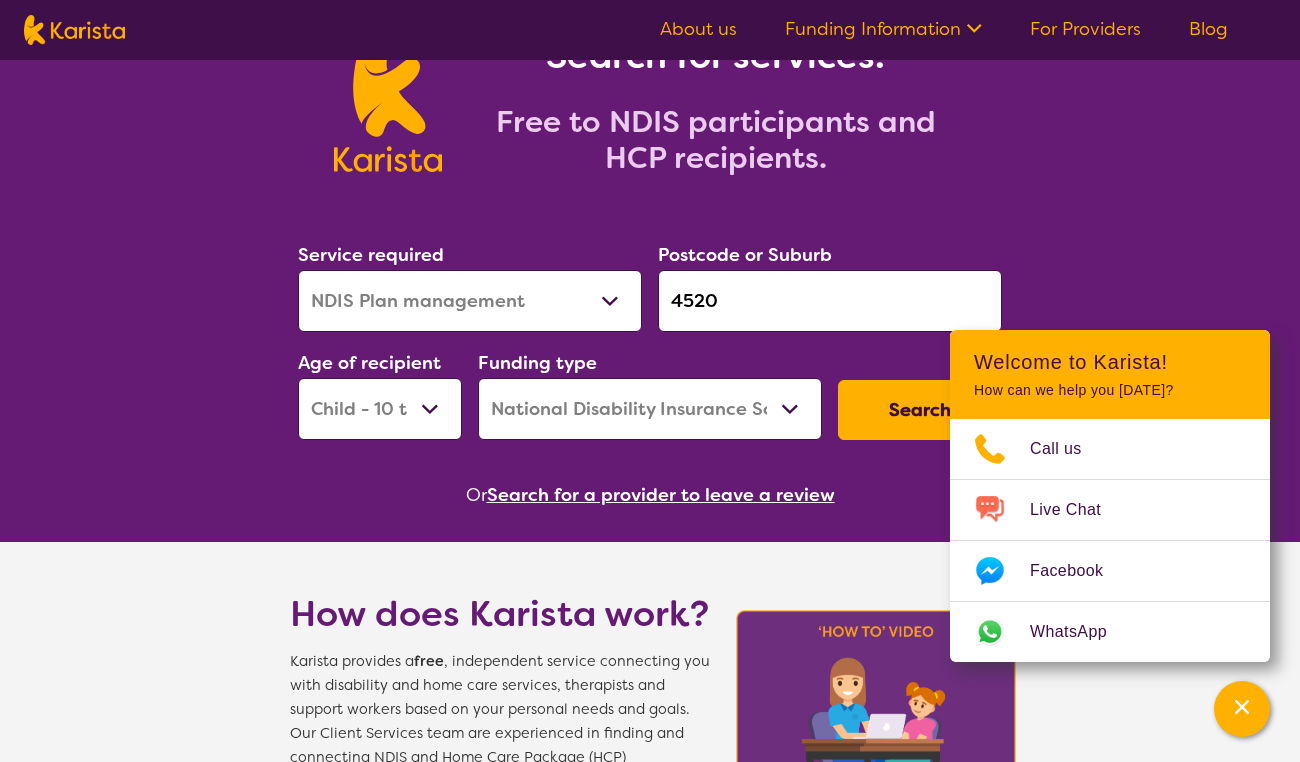 select on "AD" 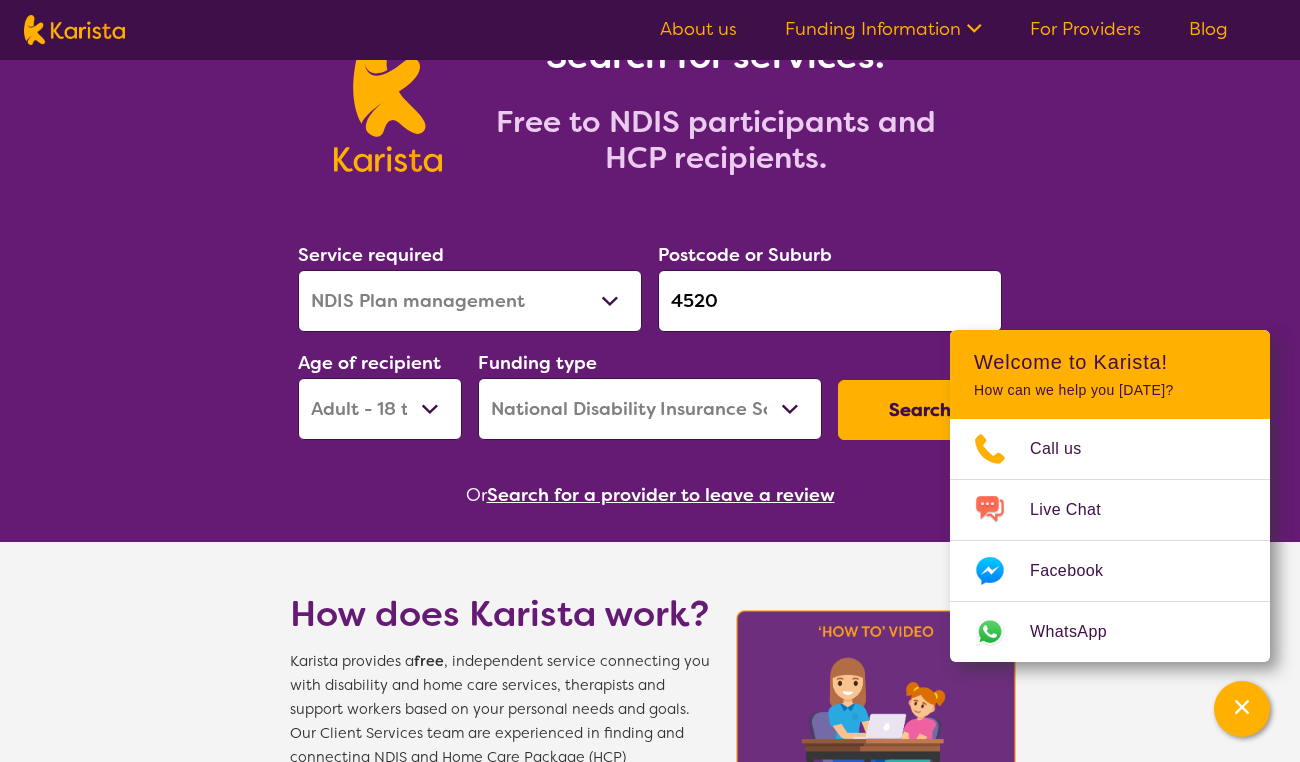 click on "Search" at bounding box center [920, 410] 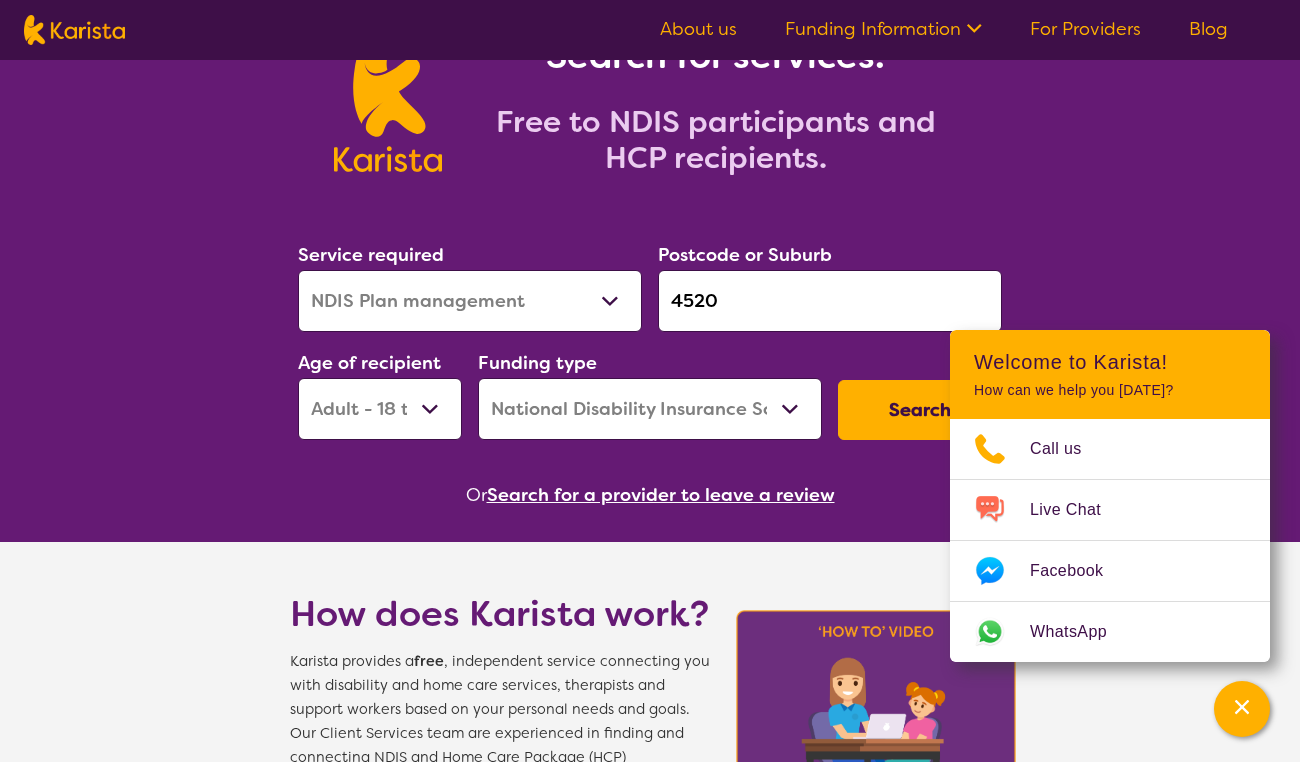 scroll, scrollTop: 0, scrollLeft: 0, axis: both 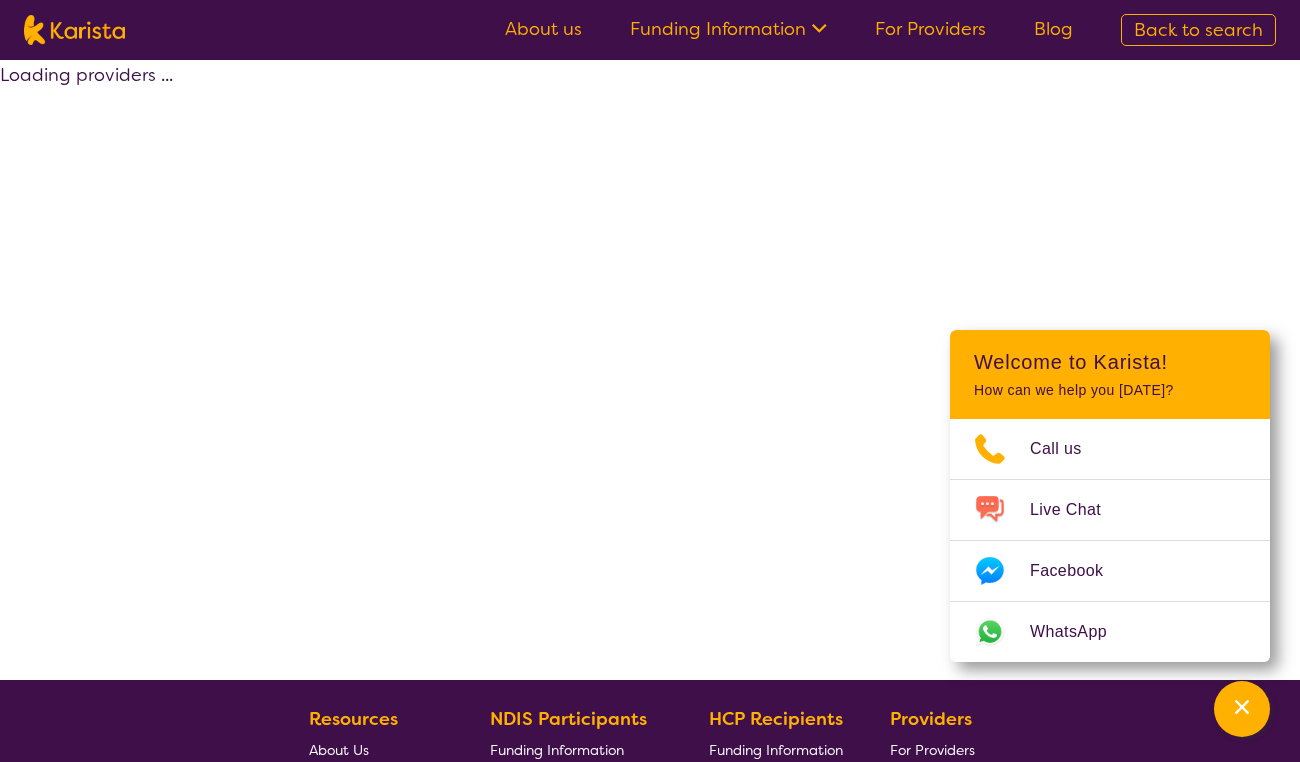 select on "by_score" 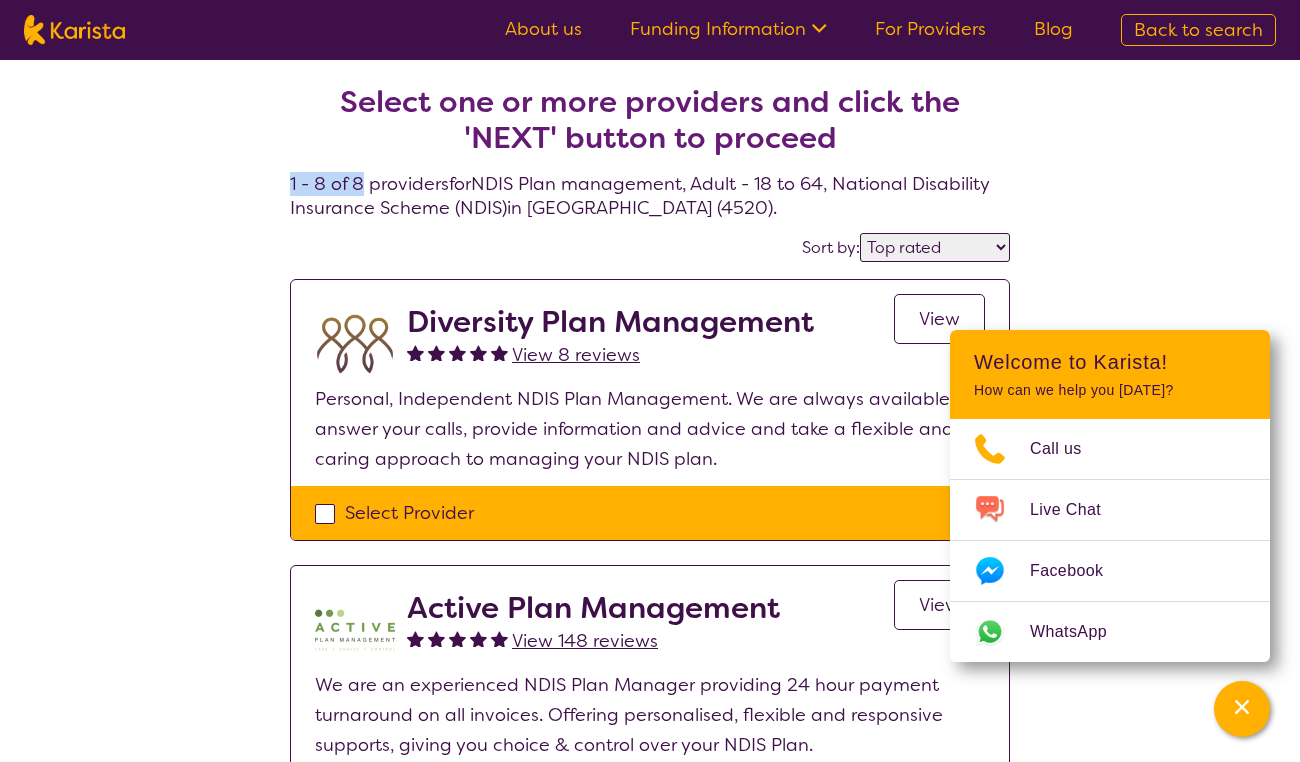 drag, startPoint x: 289, startPoint y: 181, endPoint x: 364, endPoint y: 177, distance: 75.10659 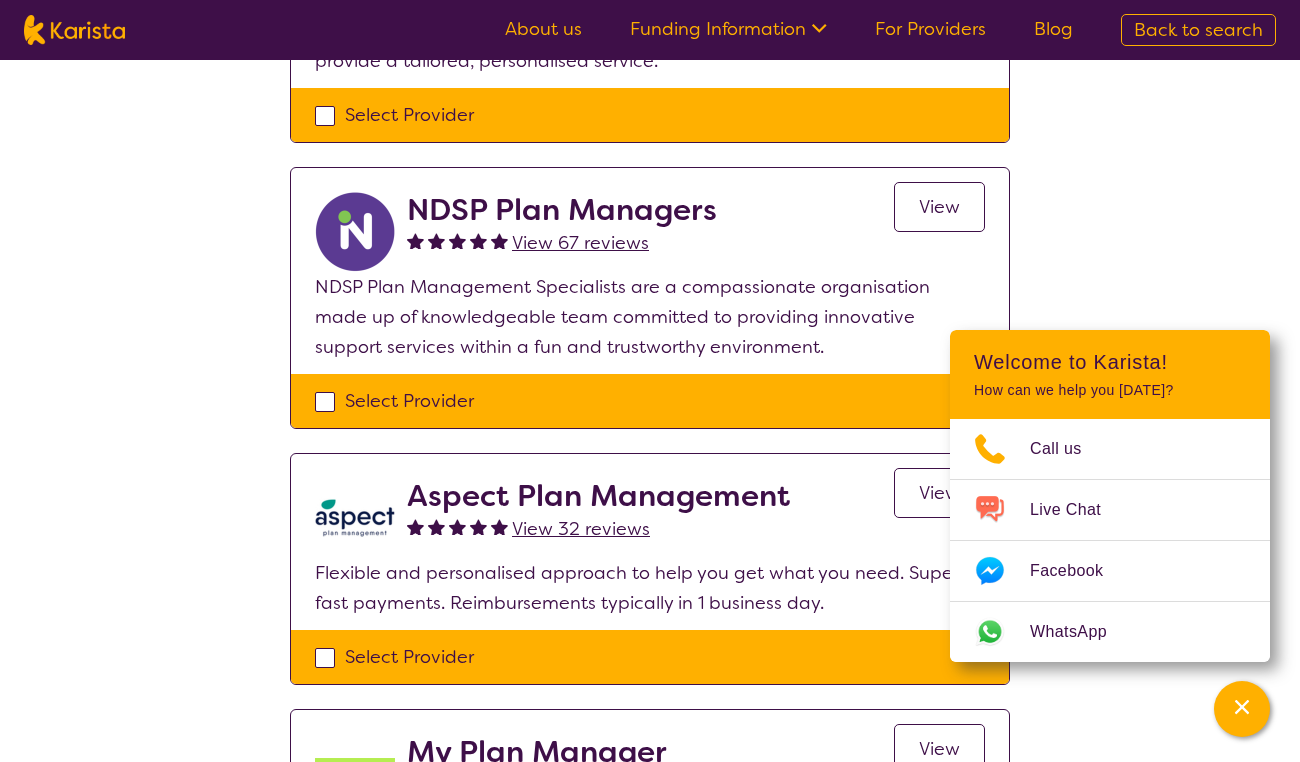 scroll, scrollTop: 0, scrollLeft: 0, axis: both 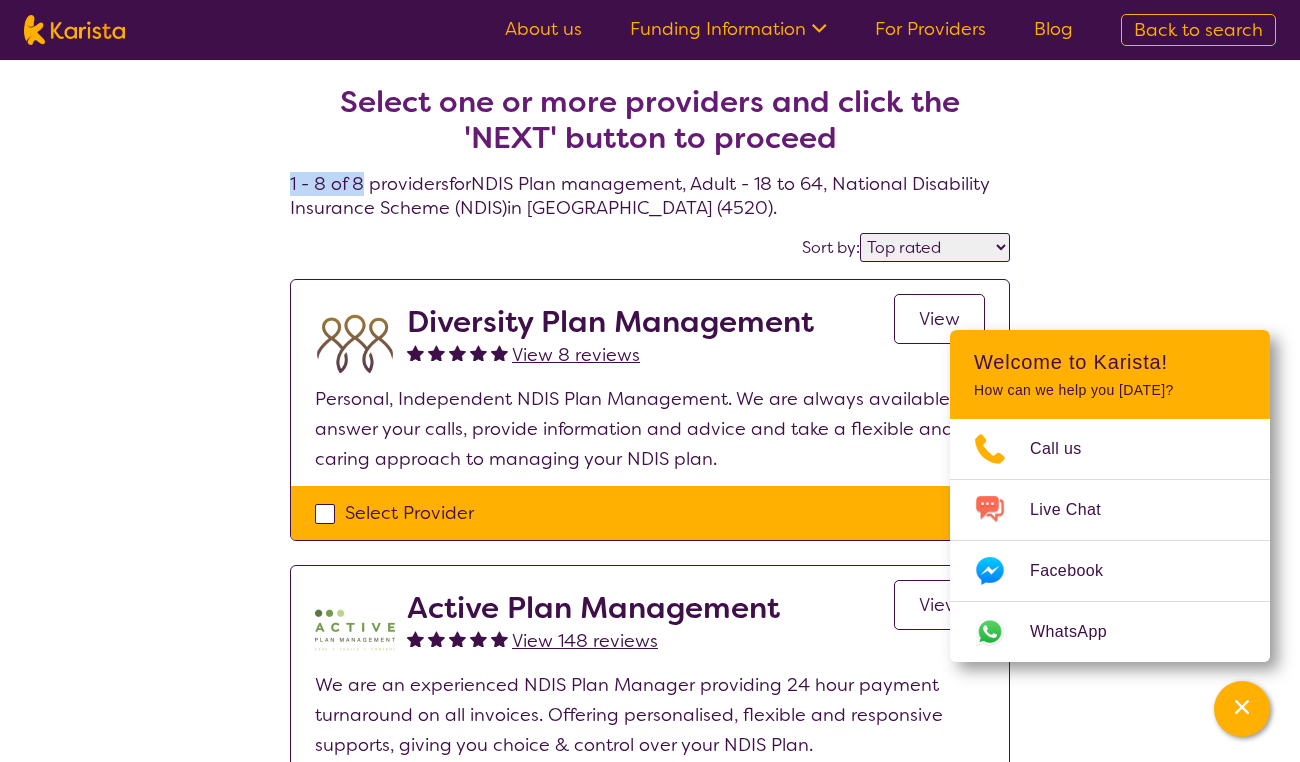 click on "View" at bounding box center (939, 319) 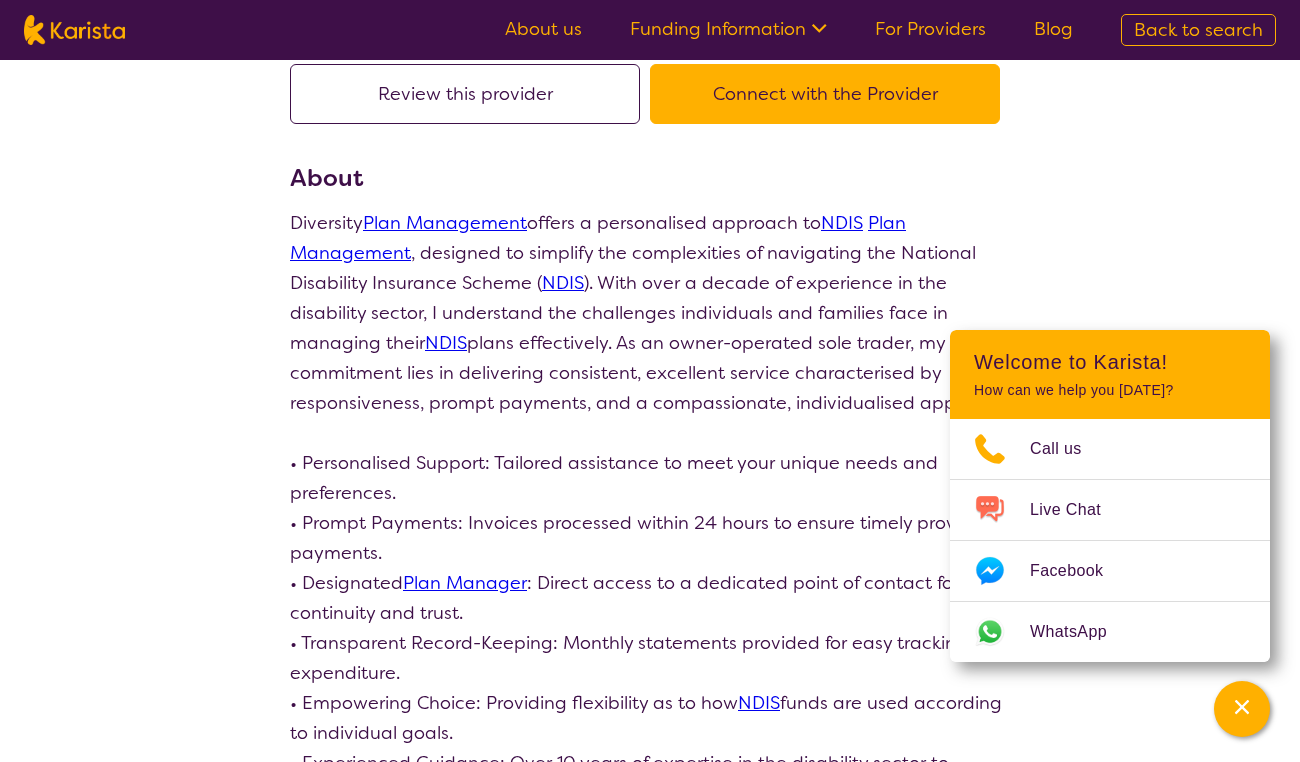 scroll, scrollTop: 0, scrollLeft: 0, axis: both 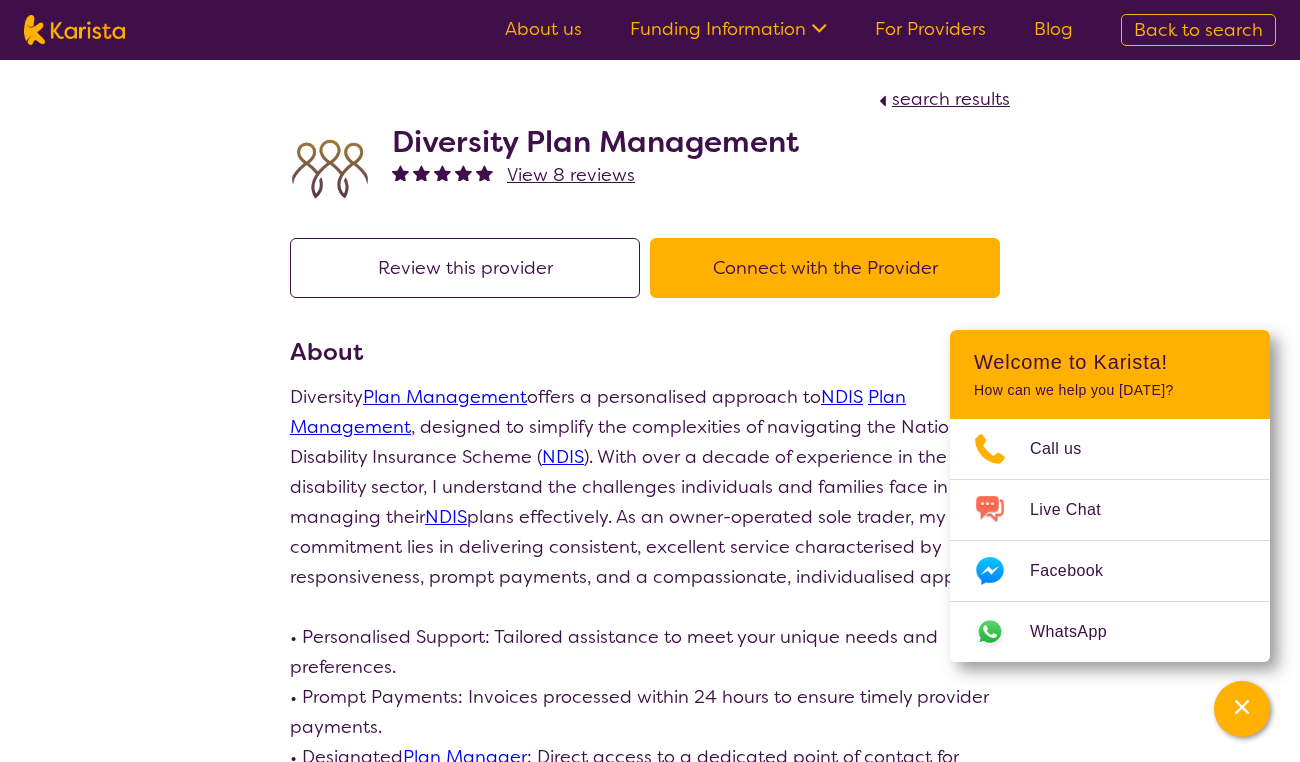 select on "by_score" 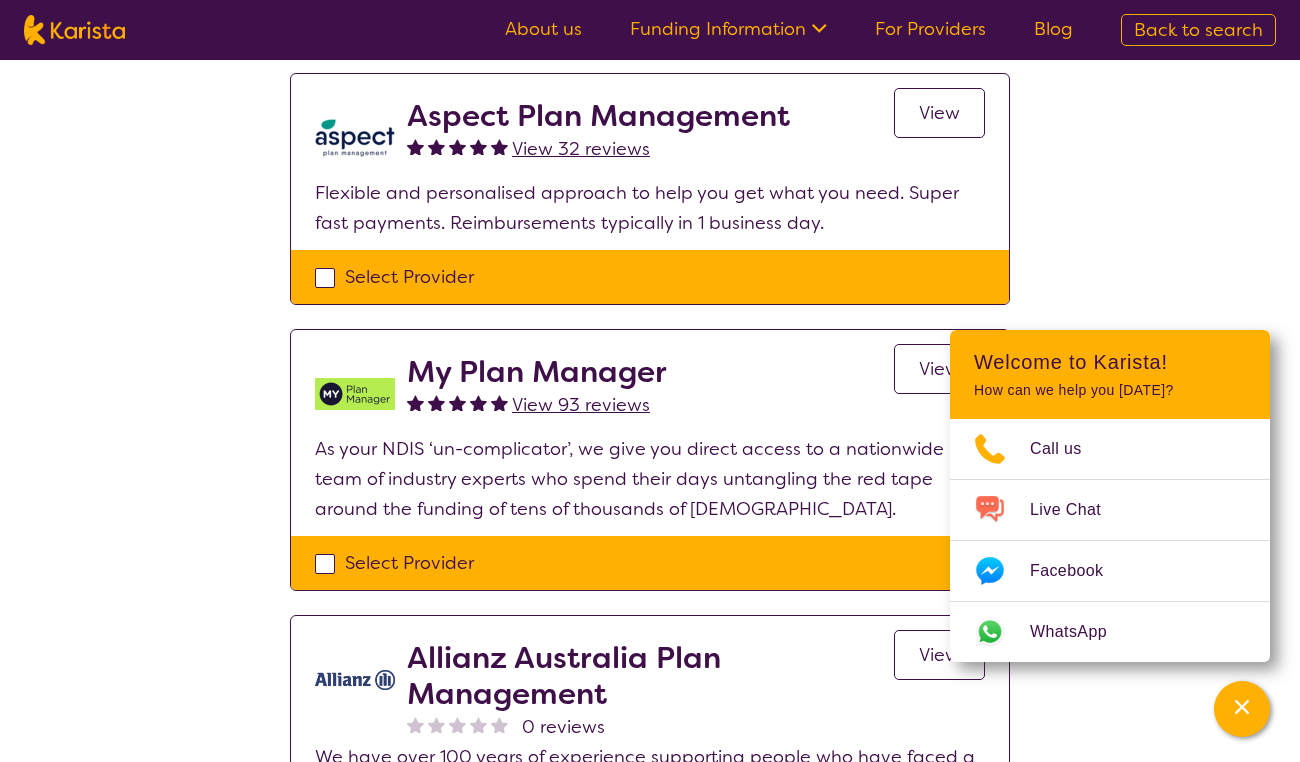 scroll, scrollTop: 1467, scrollLeft: 0, axis: vertical 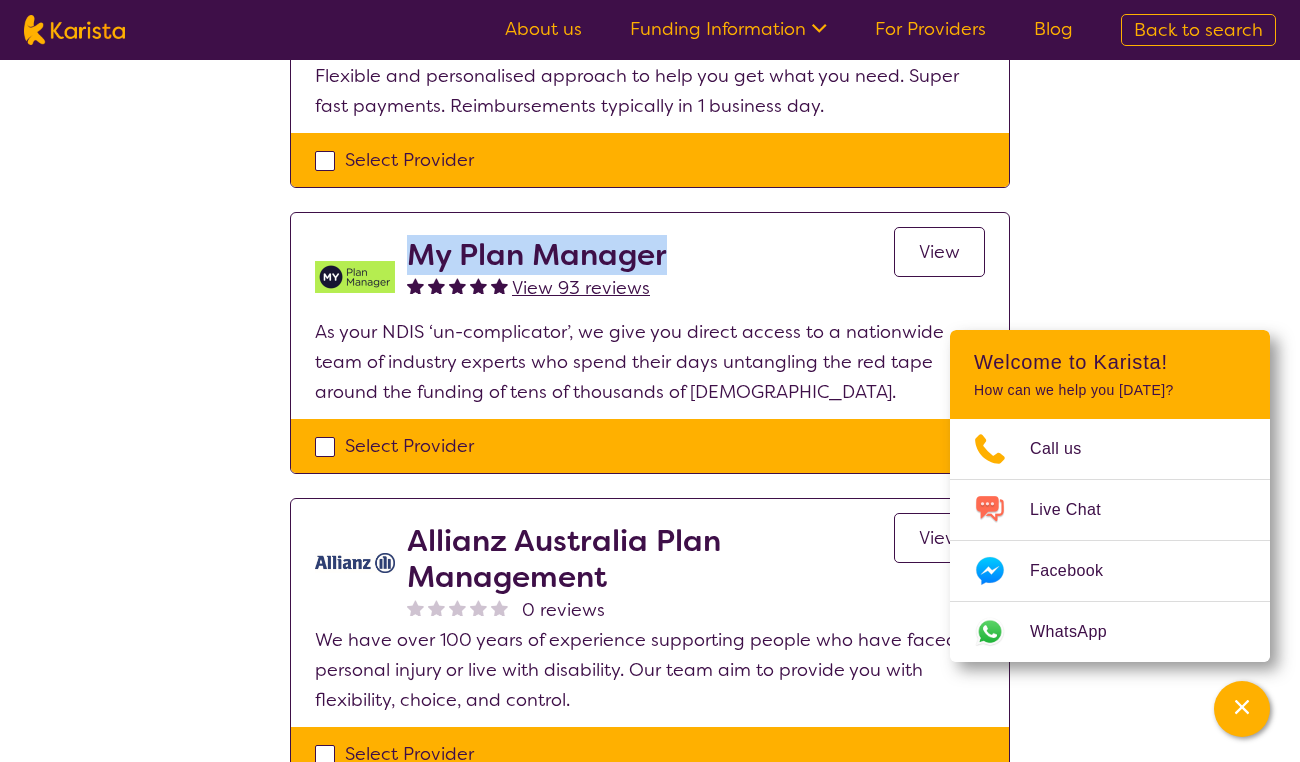 drag, startPoint x: 412, startPoint y: 254, endPoint x: 699, endPoint y: 267, distance: 287.29428 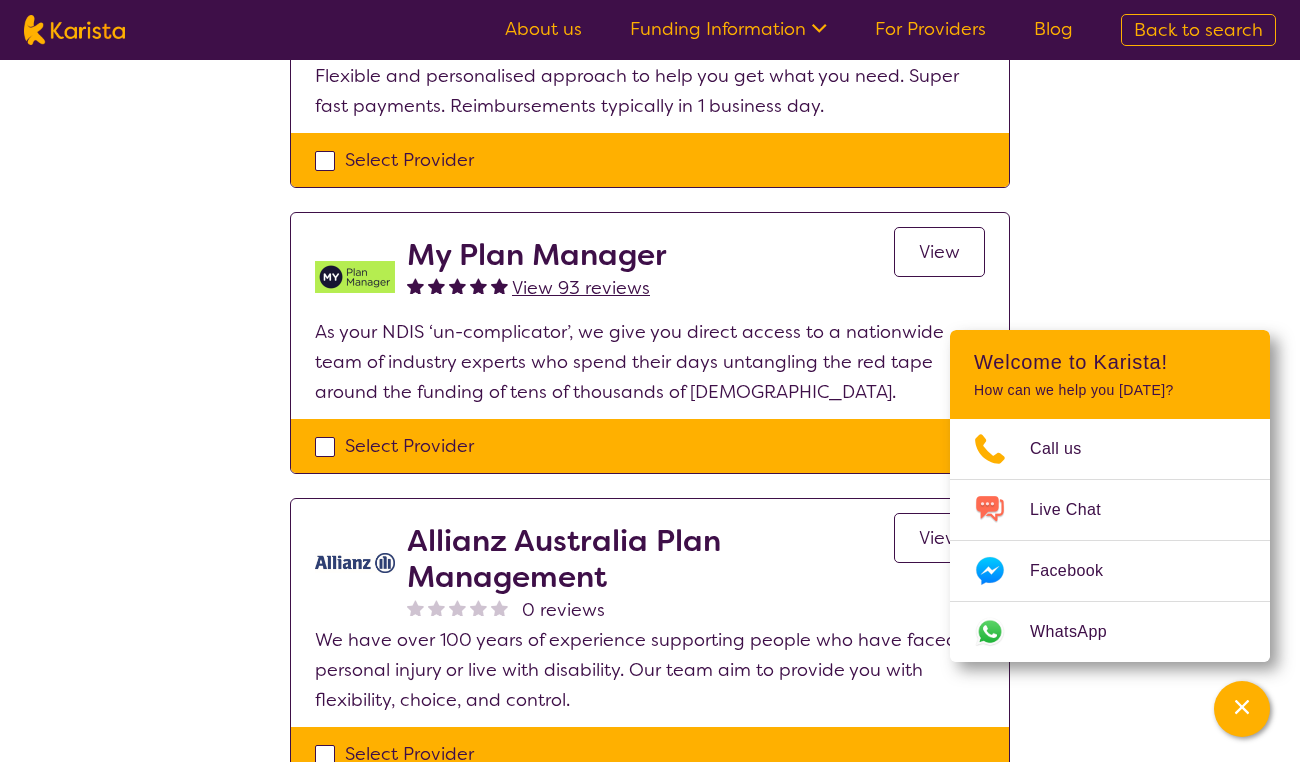 click on "Select one or more providers and click the 'NEXT' button to proceed 1 - 8 of 8 providers  for  NDIS Plan management , Adult - 18 to 64 , National Disability Insurance Scheme (NDIS)  in  [GEOGRAPHIC_DATA] (4520) . Sort by:  Highly reviewed Top rated Diversity Plan Management View   8   reviews View Personal, Independent NDIS Plan Management. We are always available to answer your calls, provide information and advice and take a flexible and caring approach to managing your NDIS plan. Select Provider Active Plan Management View   148   reviews View We are an experienced NDIS Plan Manager providing 24 hour payment turnaround on all invoices.  Offering personalised, flexible and responsive supports, giving you choice & control over your NDIS Plan. Select Provider Instacare - NDIS Specialists View   149   reviews View Instacare provides NDIS Plan Management [GEOGRAPHIC_DATA] wide. Our people are at the heart of everything we do. We are NDIS experts, and provide a tailored, personalised service. Select Provider NDSP Plan Managers" at bounding box center (650, -150) 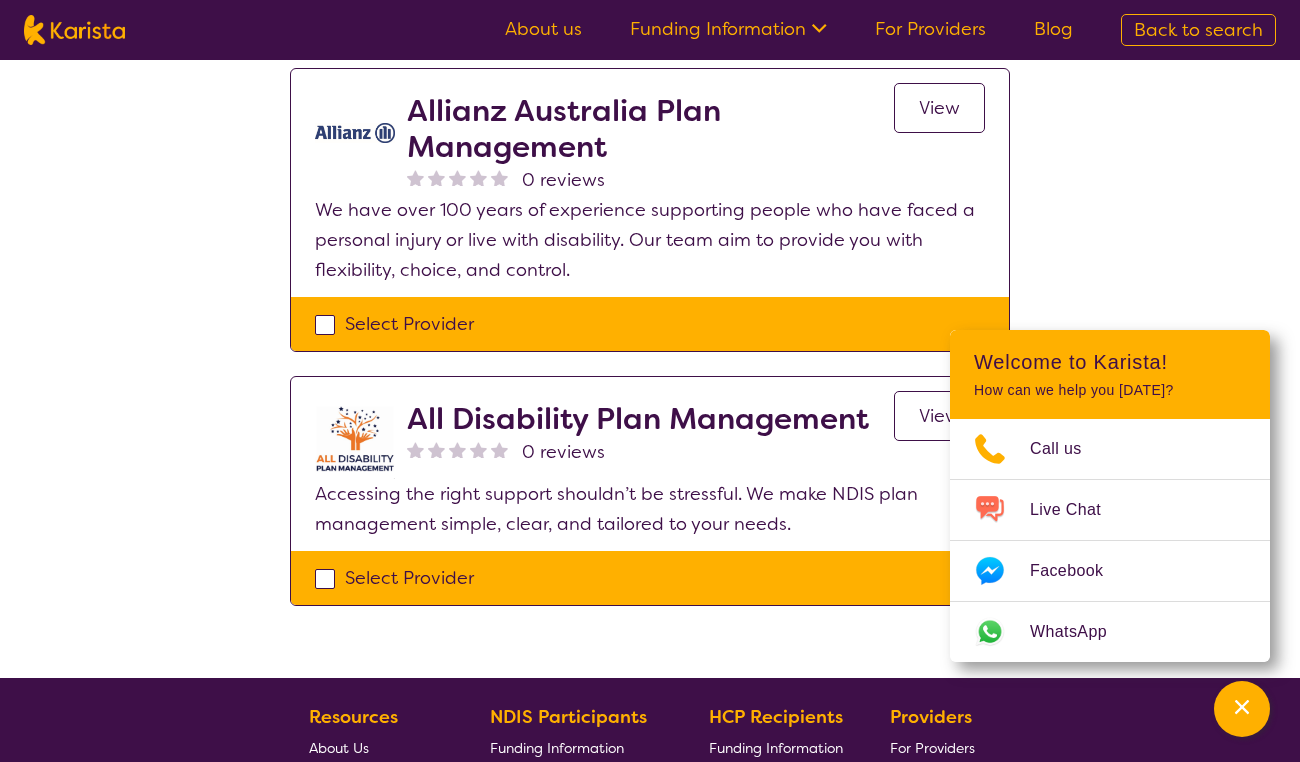 scroll, scrollTop: 1856, scrollLeft: 0, axis: vertical 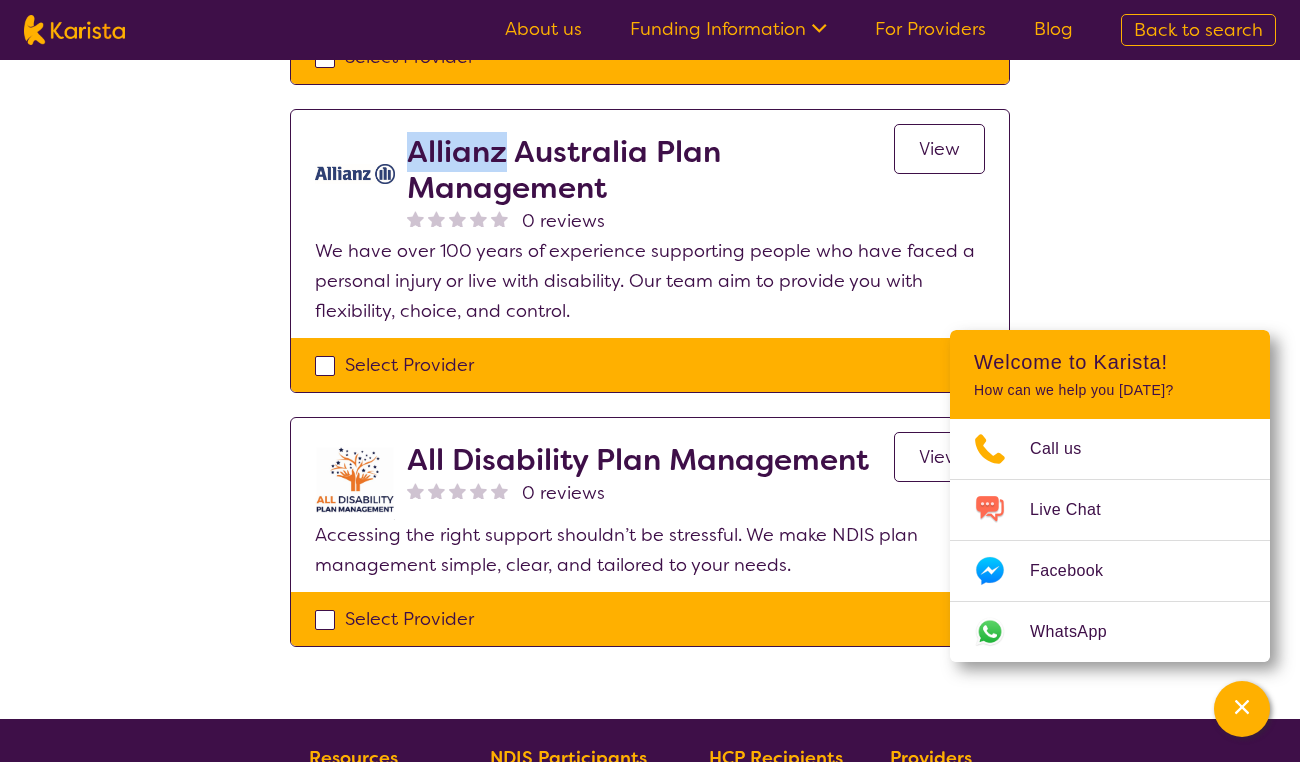 drag, startPoint x: 407, startPoint y: 157, endPoint x: 505, endPoint y: 151, distance: 98.1835 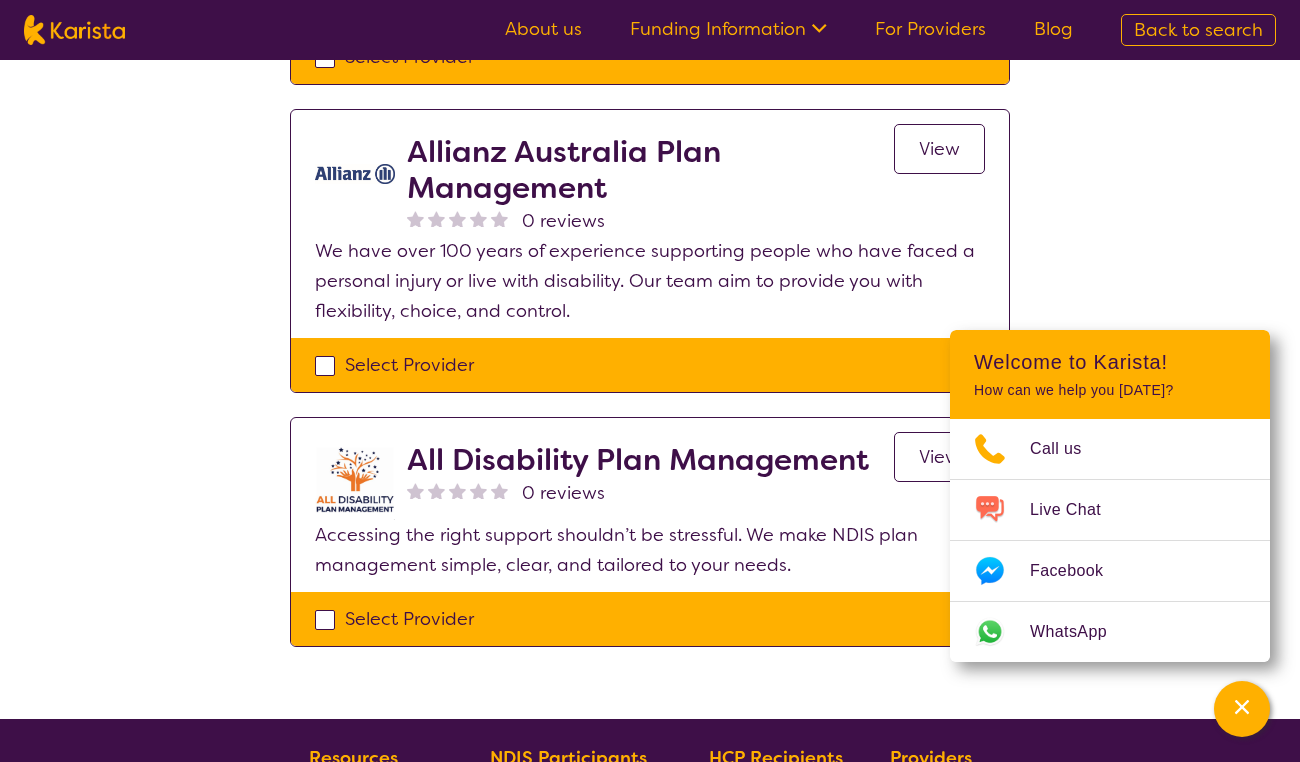 click on "Select one or more providers and click the 'NEXT' button to proceed 1 - 8 of 8 providers  for  NDIS Plan management , Adult - 18 to 64 , National Disability Insurance Scheme (NDIS)  in  [GEOGRAPHIC_DATA] (4520) . Sort by:  Highly reviewed Top rated Diversity Plan Management View   8   reviews View Personal, Independent NDIS Plan Management. We are always available to answer your calls, provide information and advice and take a flexible and caring approach to managing your NDIS plan. Select Provider Active Plan Management View   148   reviews View We are an experienced NDIS Plan Manager providing 24 hour payment turnaround on all invoices.  Offering personalised, flexible and responsive supports, giving you choice & control over your NDIS Plan. Select Provider Instacare - NDIS Specialists View   149   reviews View Instacare provides NDIS Plan Management [GEOGRAPHIC_DATA] wide. Our people are at the heart of everything we do. We are NDIS experts, and provide a tailored, personalised service. Select Provider NDSP Plan Managers" at bounding box center (650, -539) 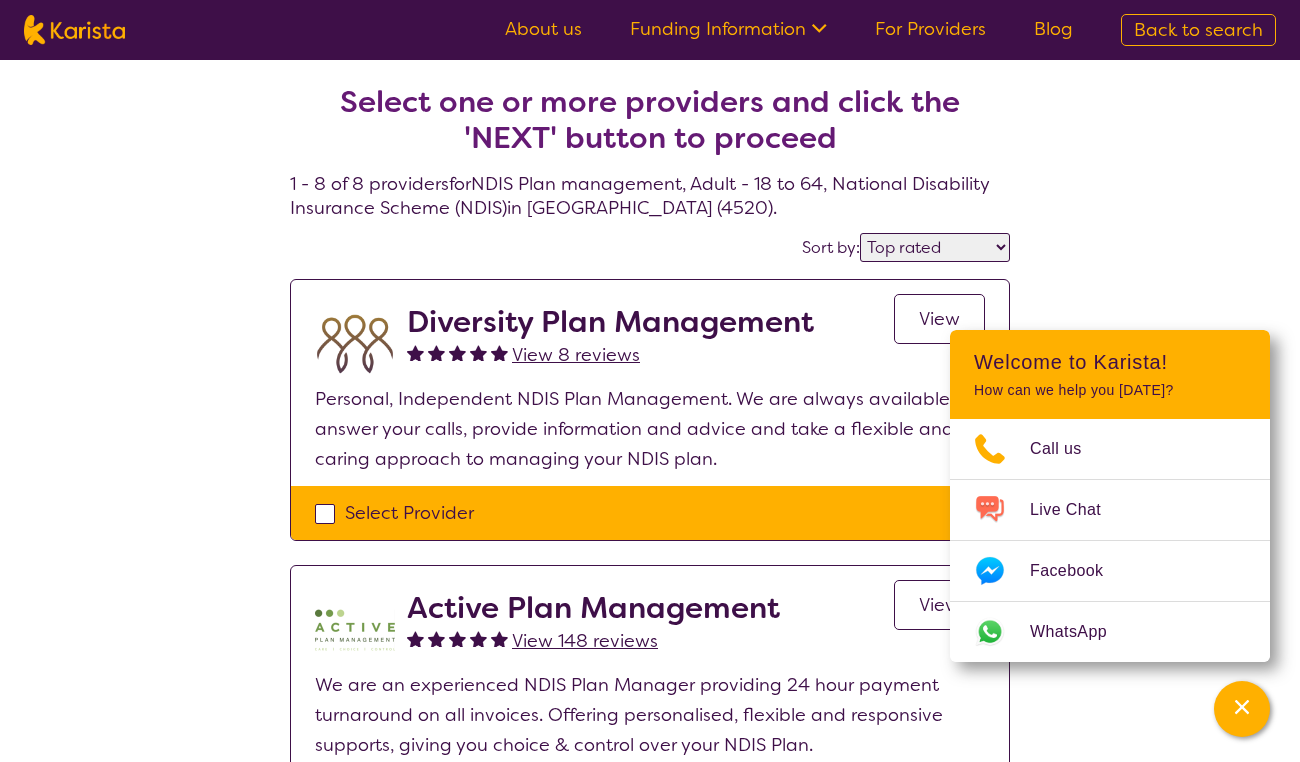 scroll, scrollTop: 32, scrollLeft: 0, axis: vertical 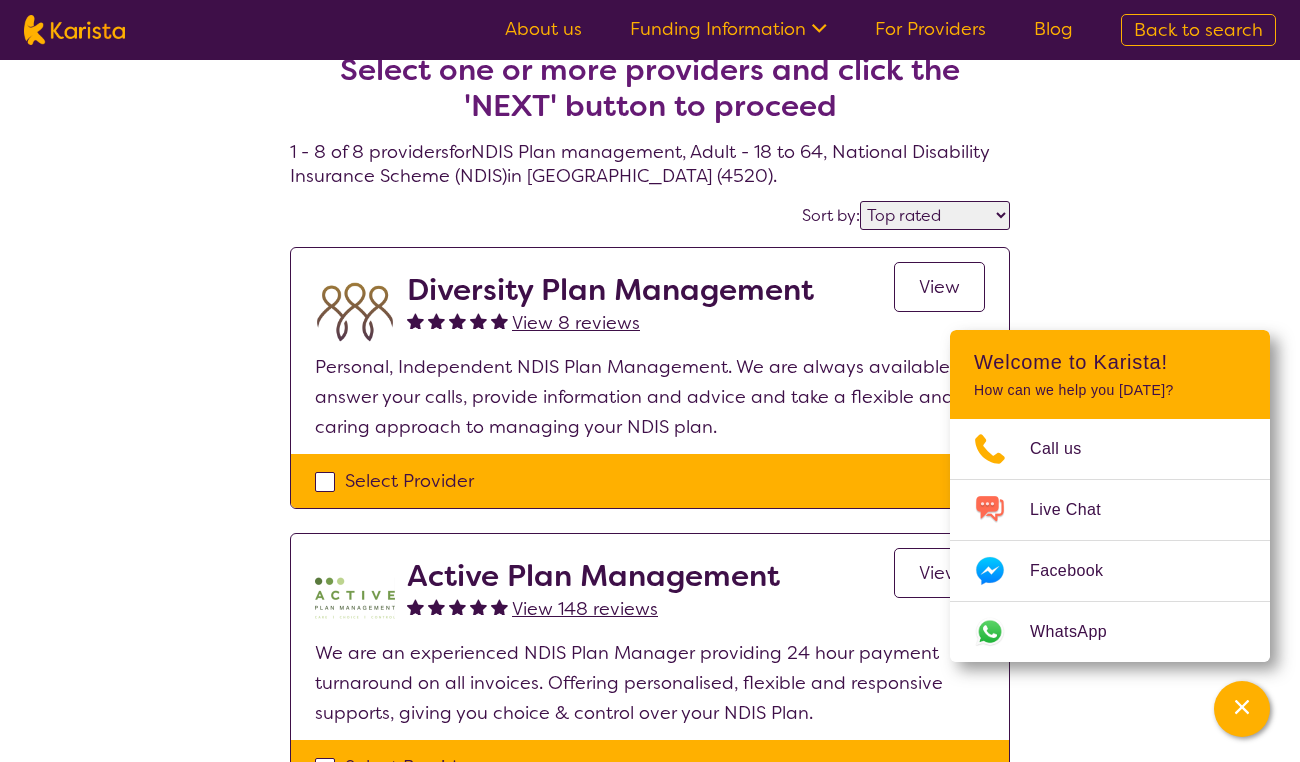select on "NDIS Plan management" 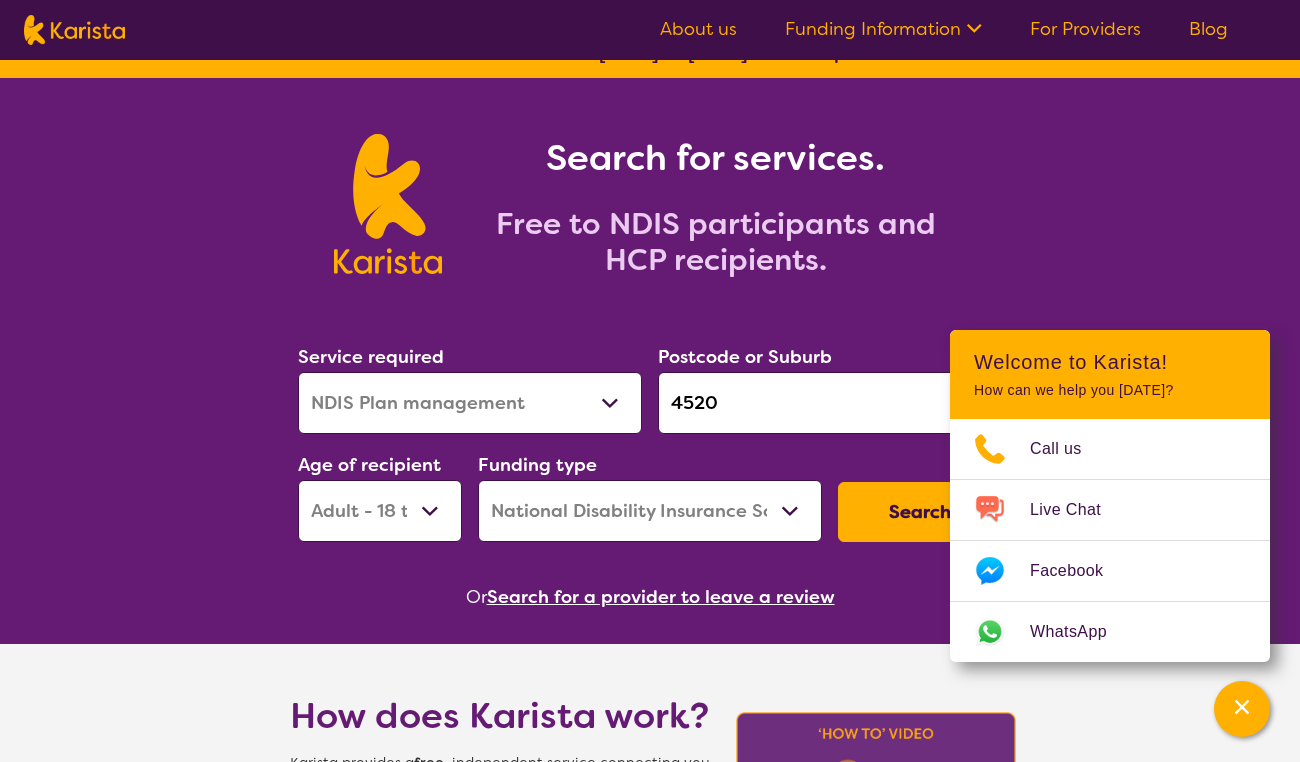 scroll, scrollTop: 134, scrollLeft: 0, axis: vertical 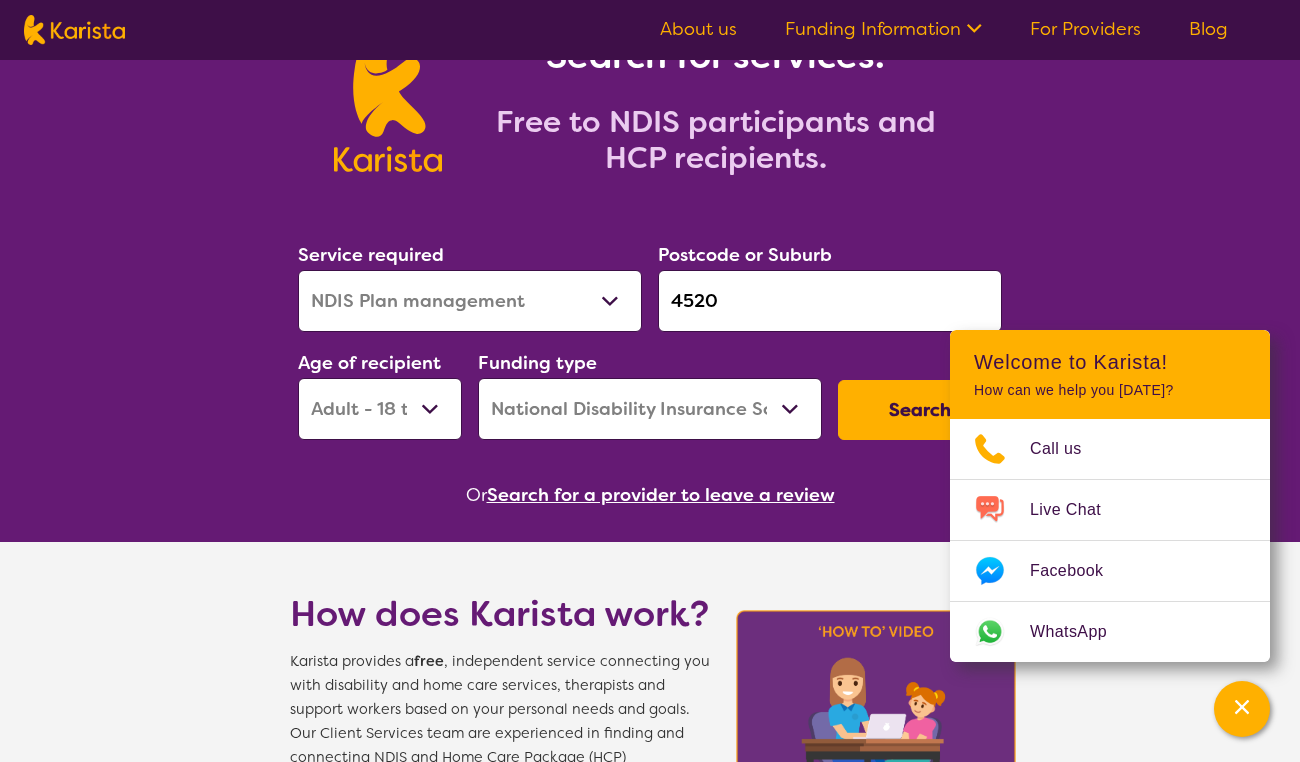 select on "Support worker" 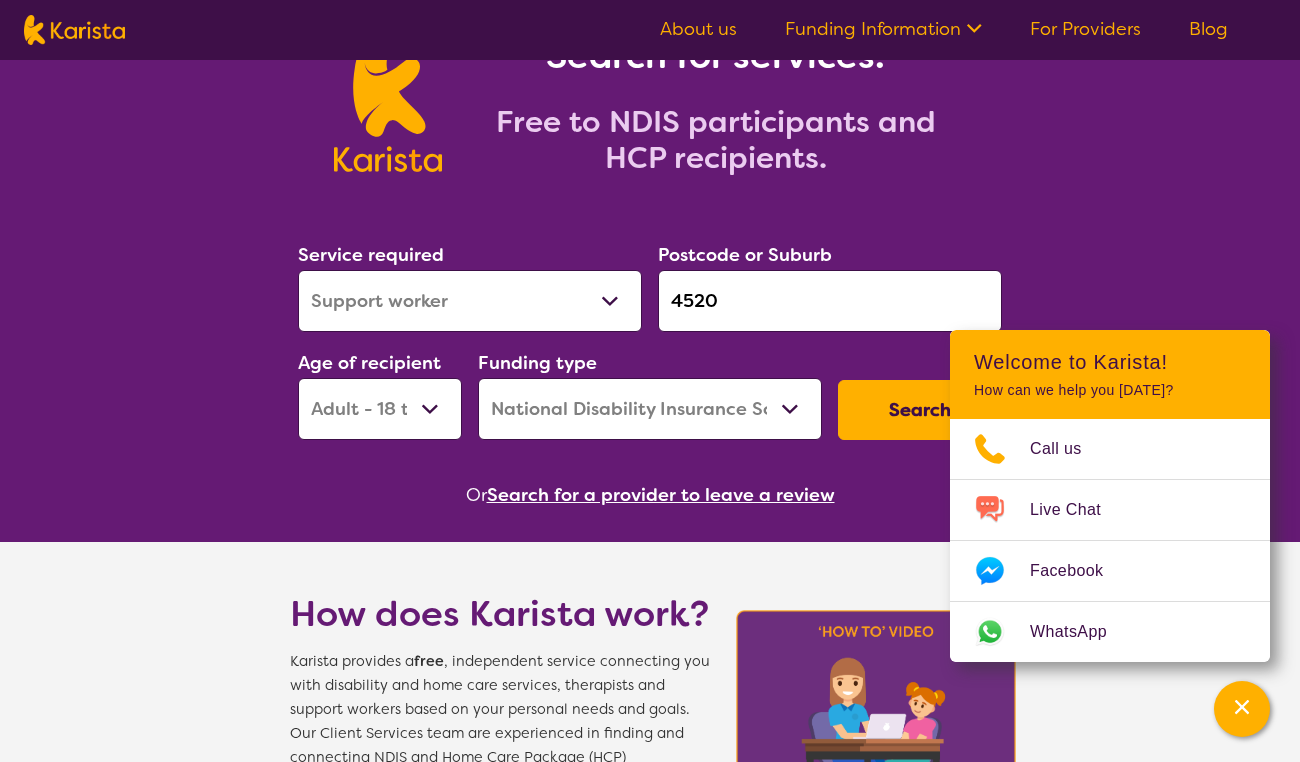 click on "Search" at bounding box center [920, 410] 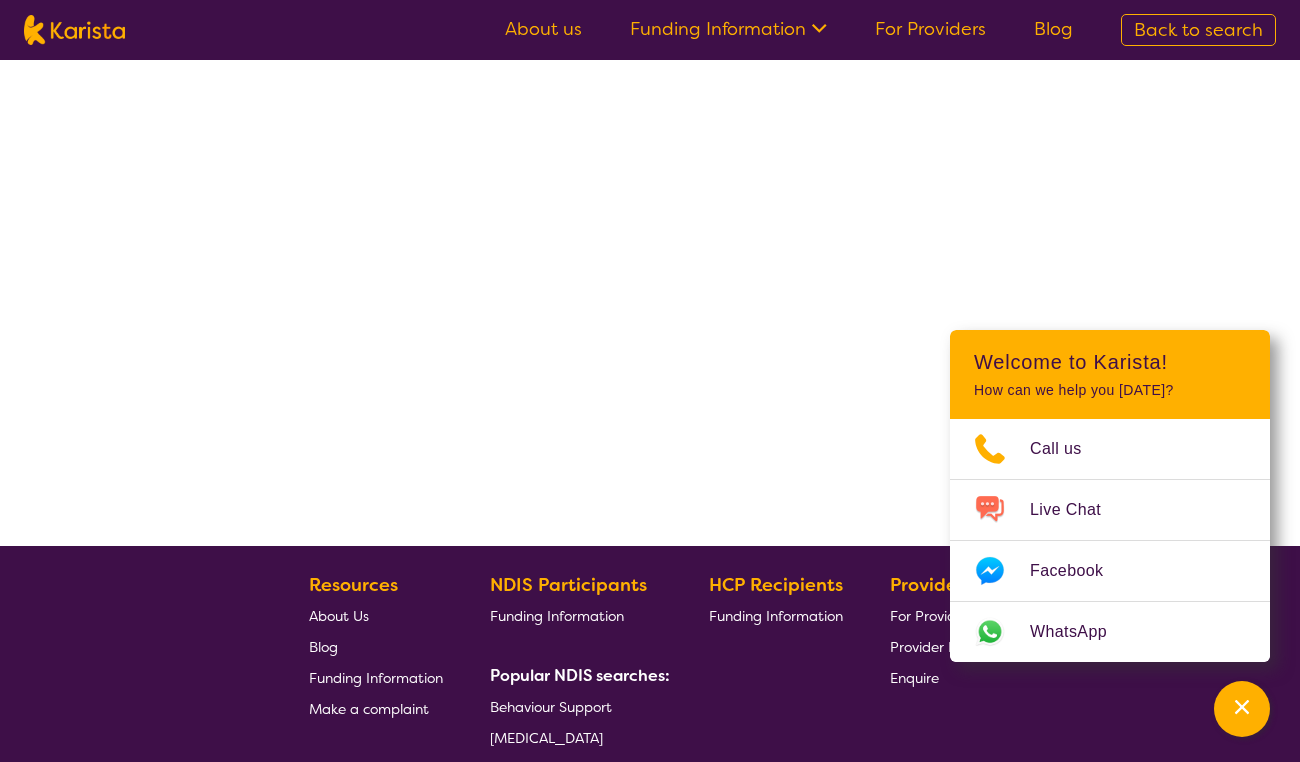 scroll, scrollTop: 0, scrollLeft: 0, axis: both 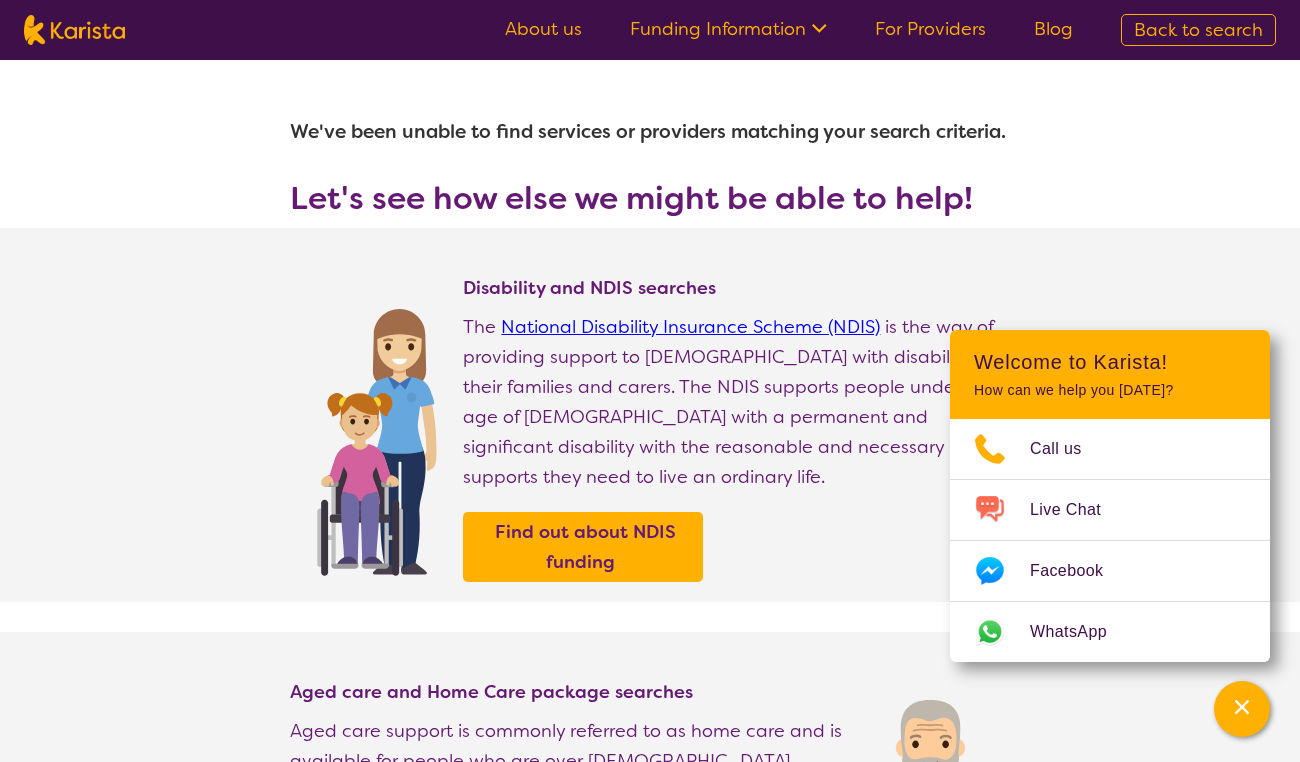 type on "4520" 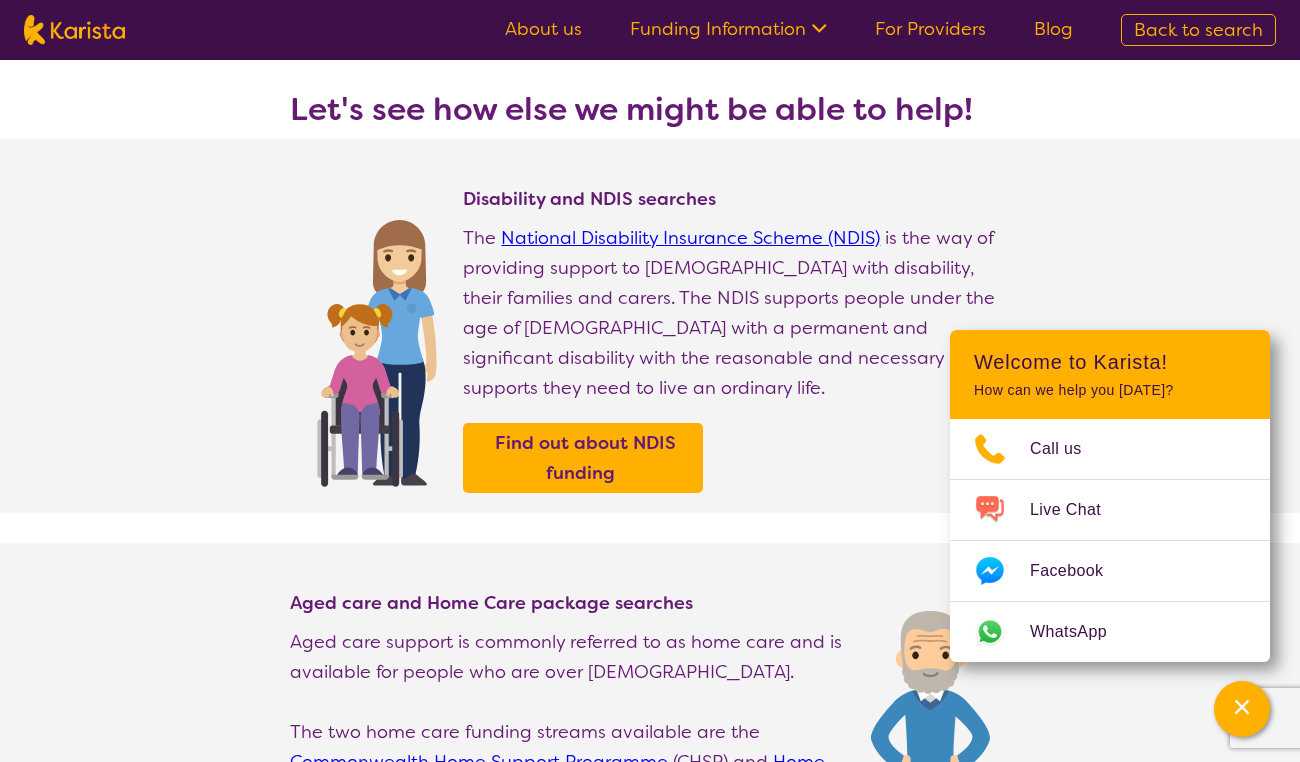scroll, scrollTop: 0, scrollLeft: 0, axis: both 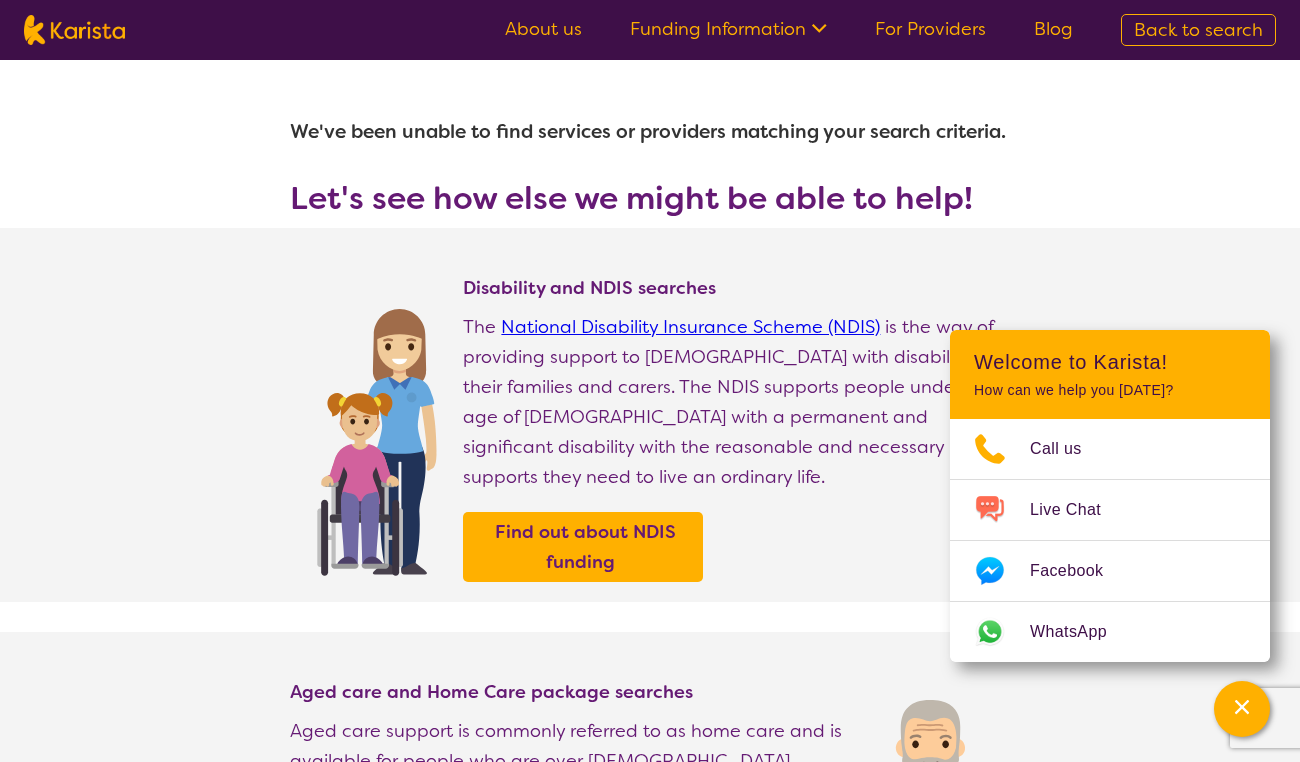 select on "Support worker" 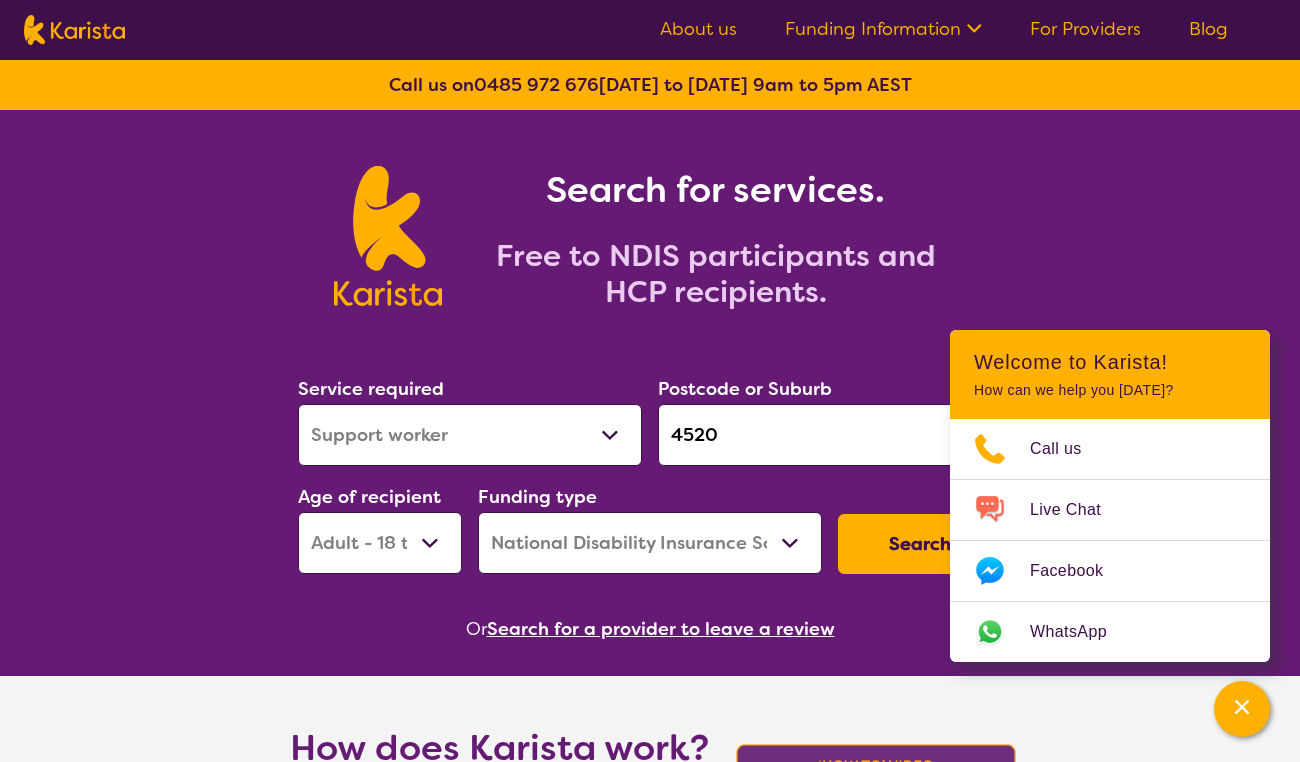 scroll, scrollTop: 134, scrollLeft: 0, axis: vertical 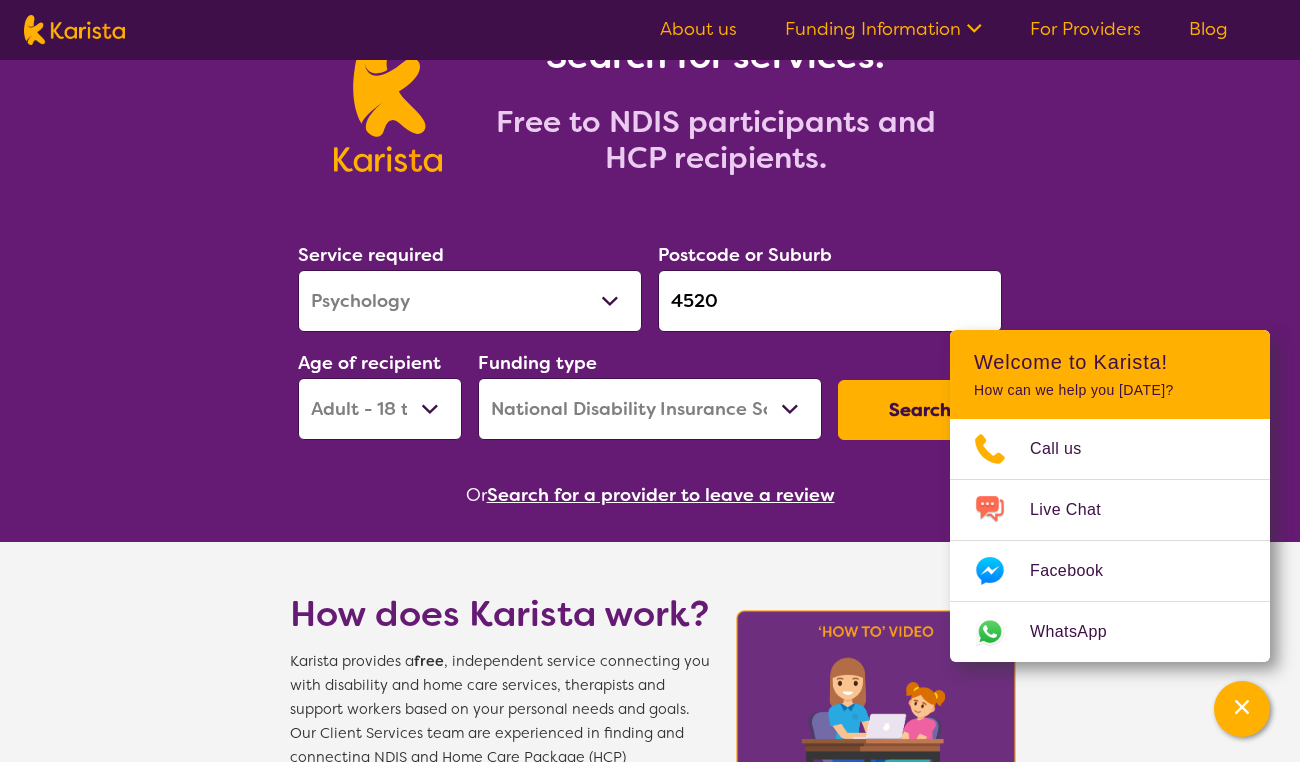 select on "[MEDICAL_DATA]" 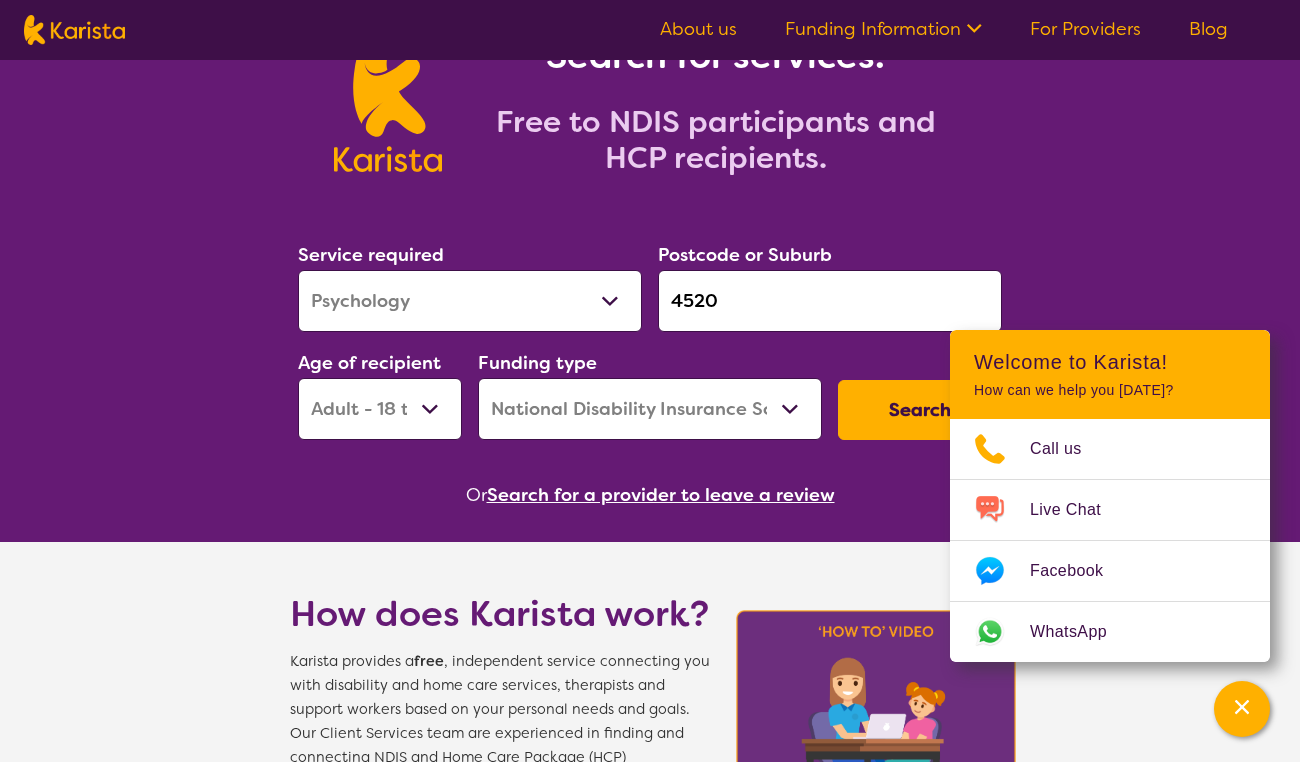 click on "Search" at bounding box center (920, 410) 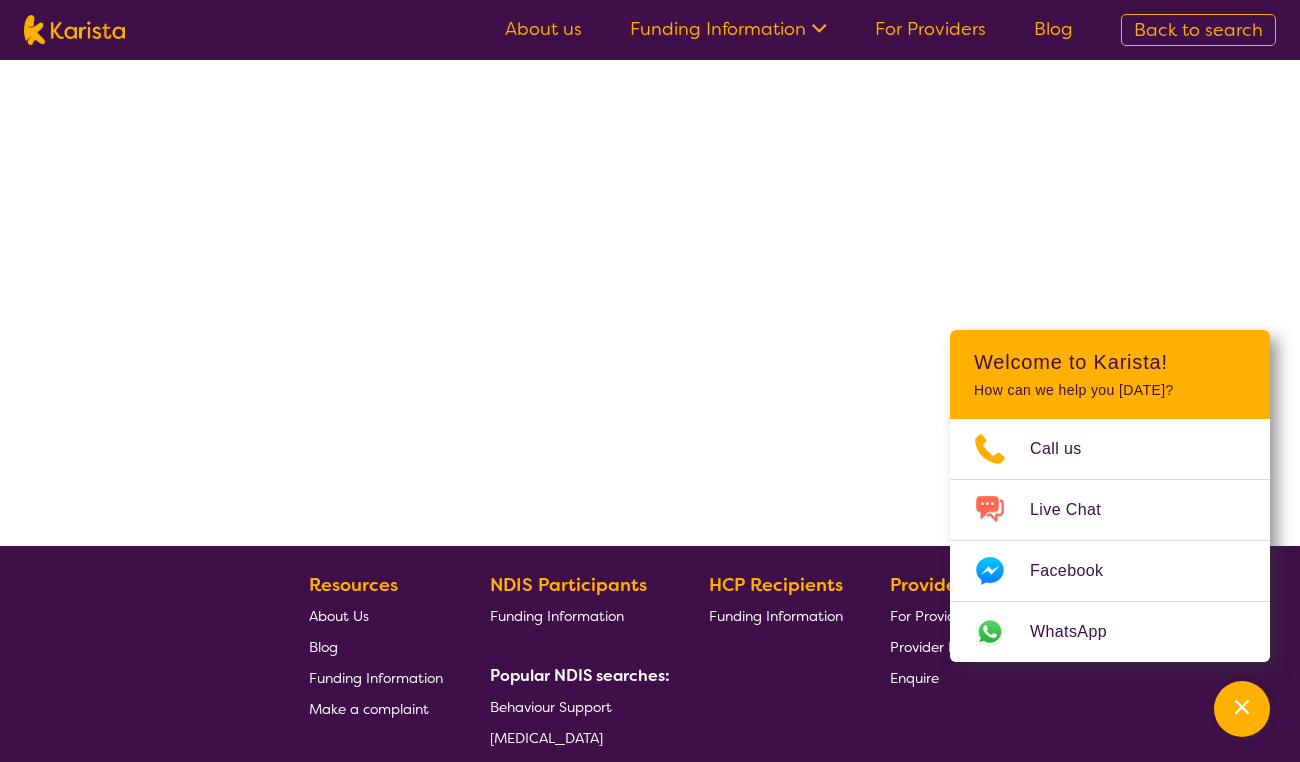 scroll, scrollTop: 0, scrollLeft: 0, axis: both 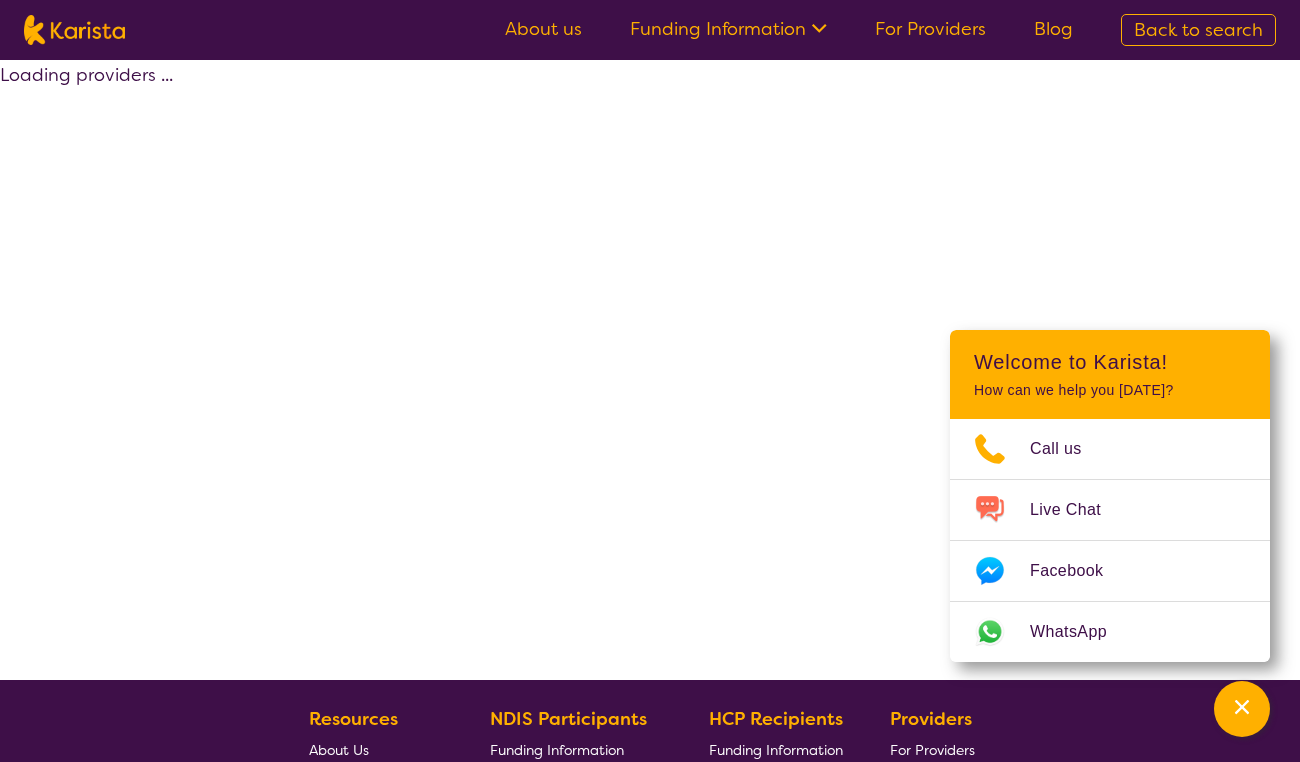 select on "[MEDICAL_DATA]" 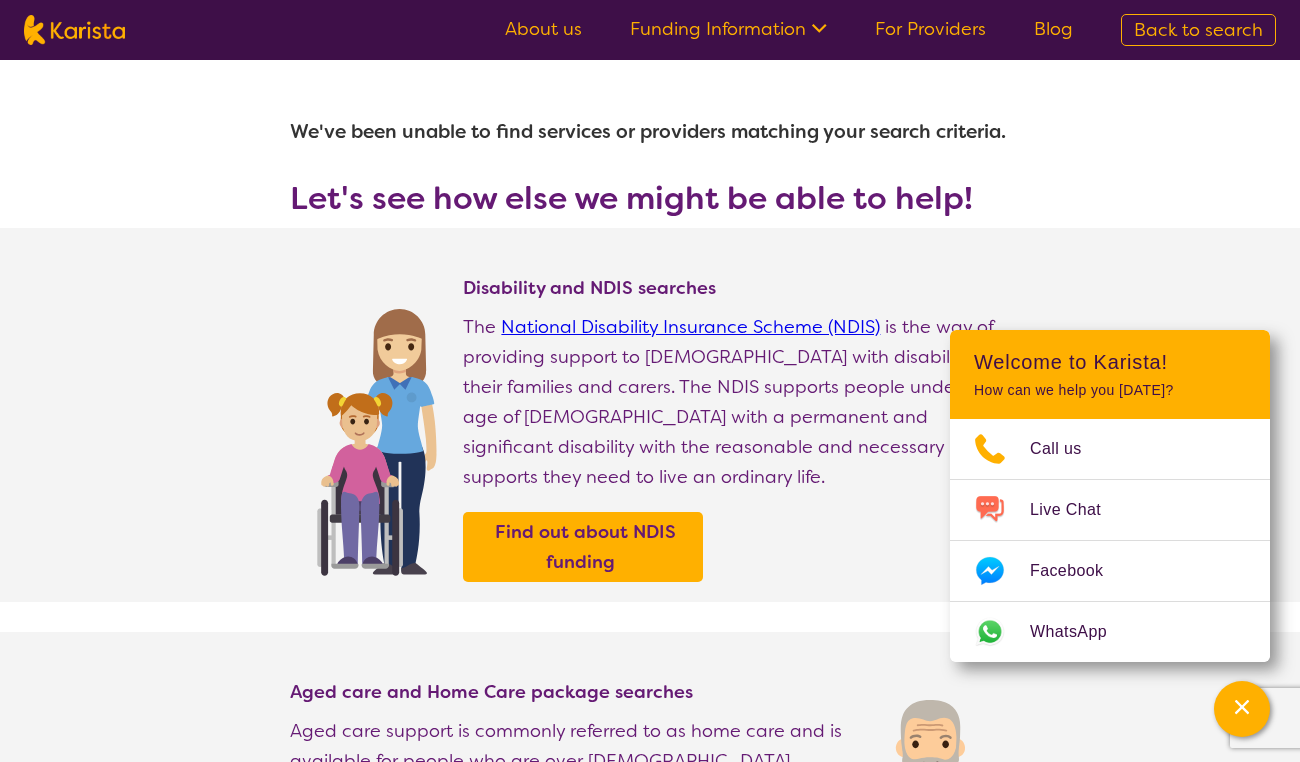 scroll, scrollTop: 134, scrollLeft: 0, axis: vertical 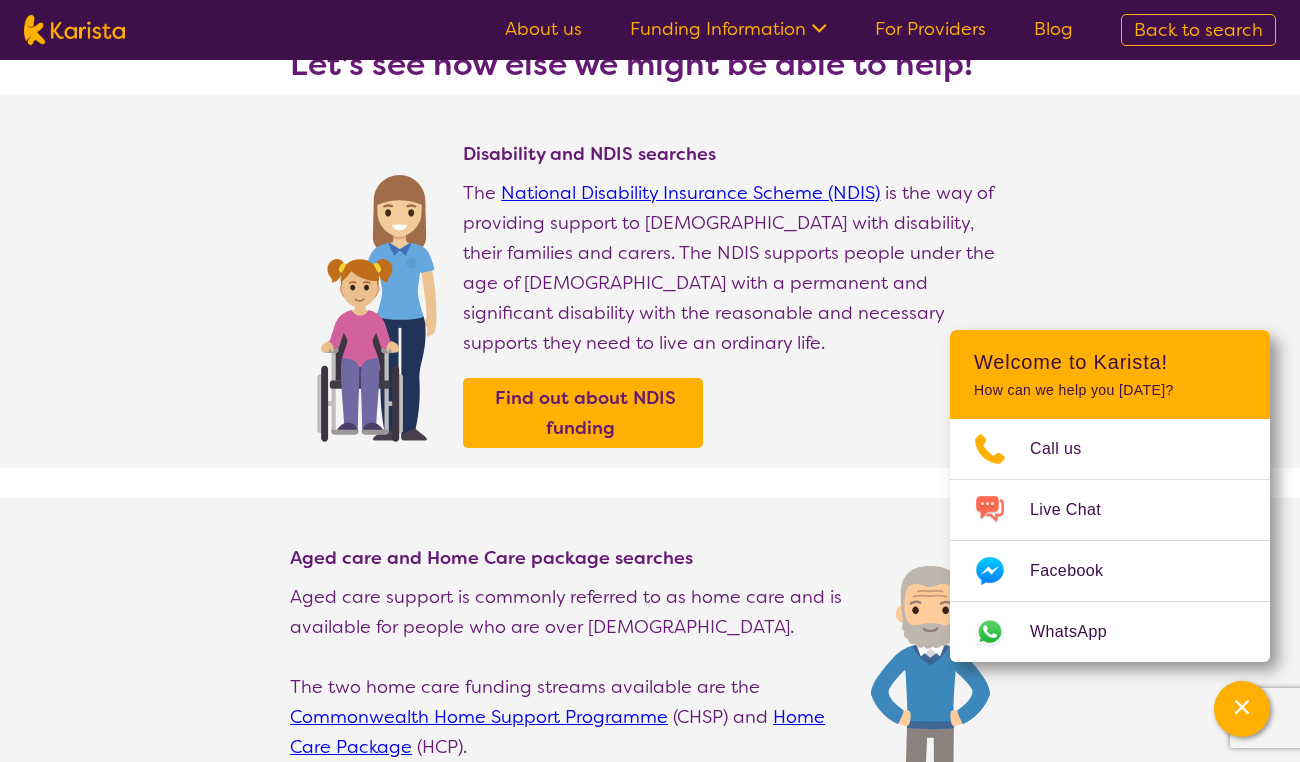 select on "[MEDICAL_DATA]" 